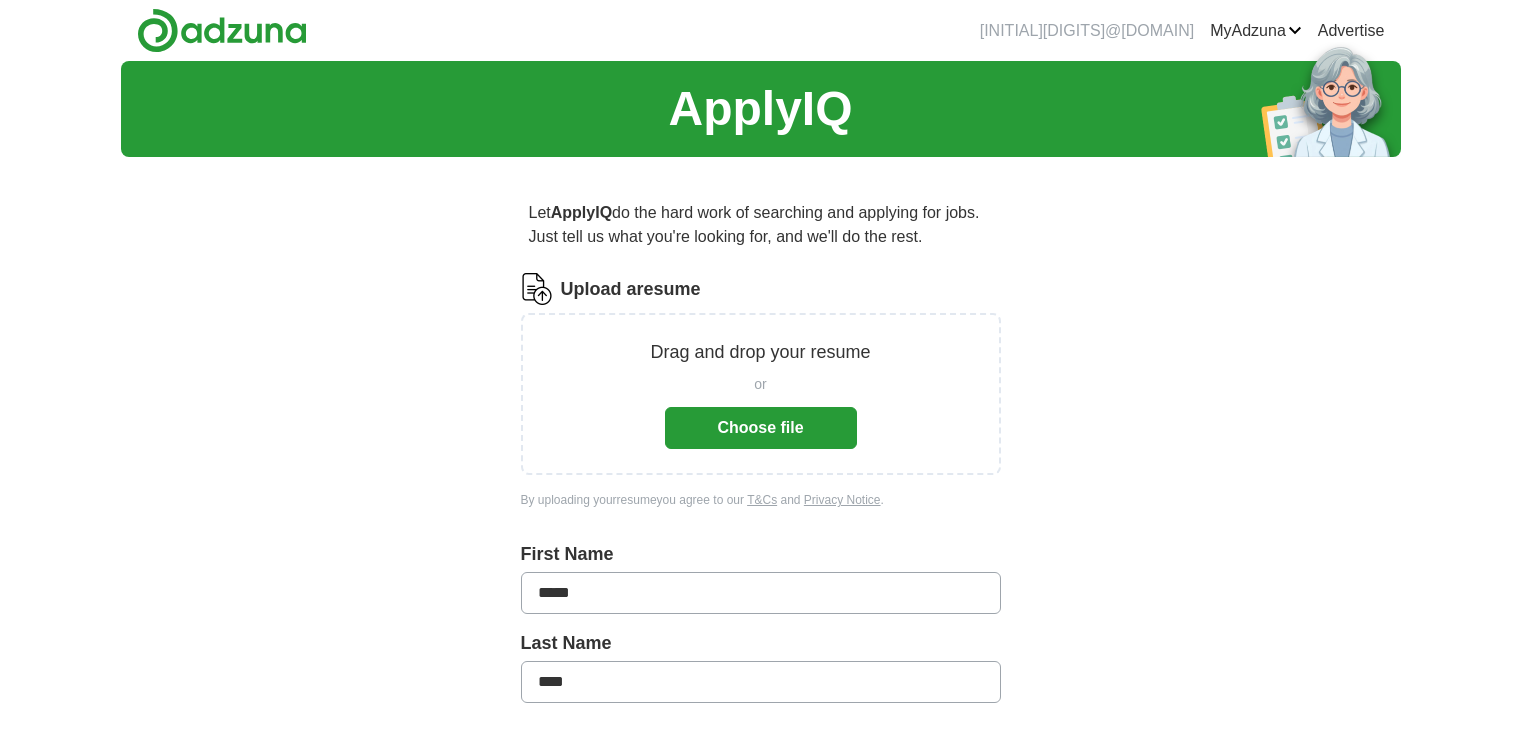 scroll, scrollTop: 0, scrollLeft: 0, axis: both 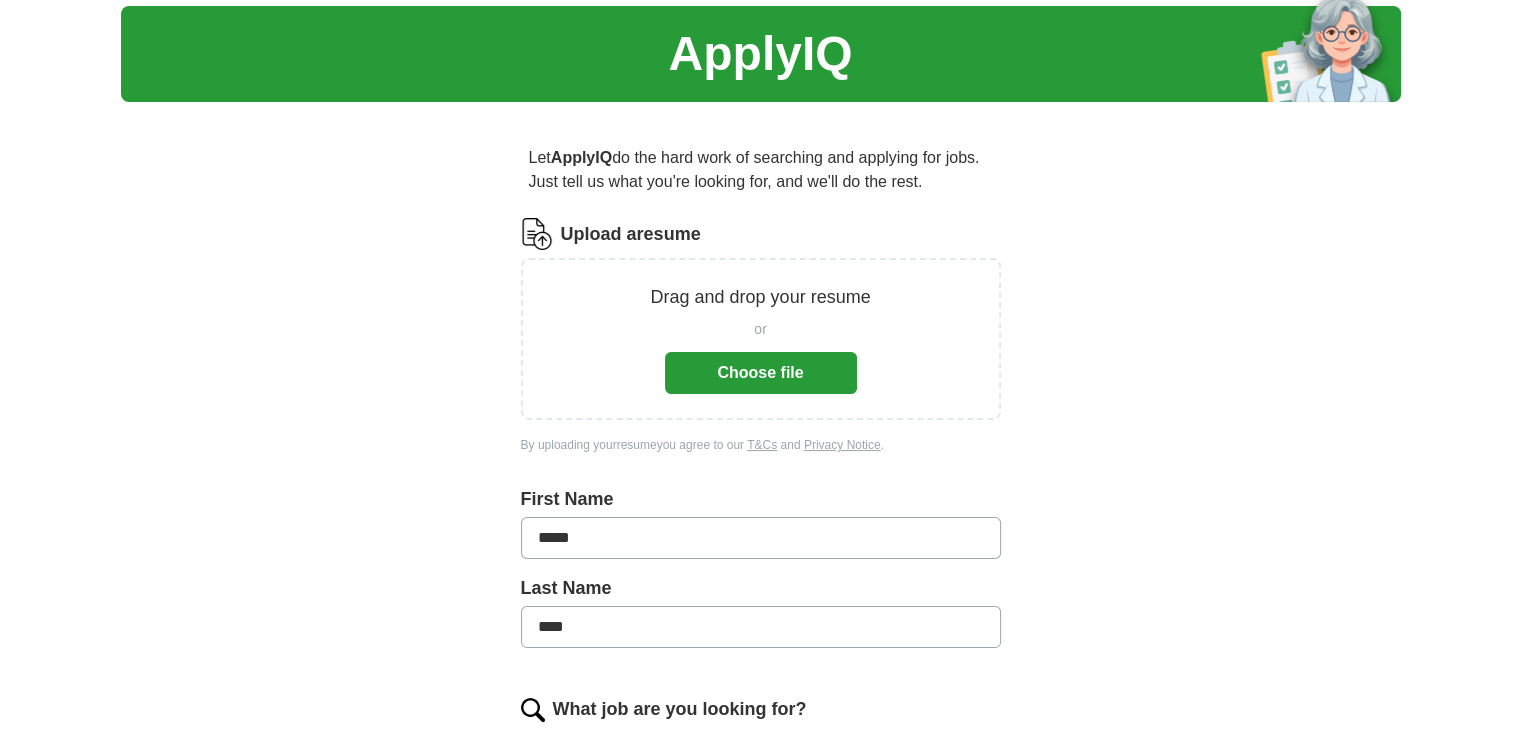 click on "Choose file" at bounding box center (761, 373) 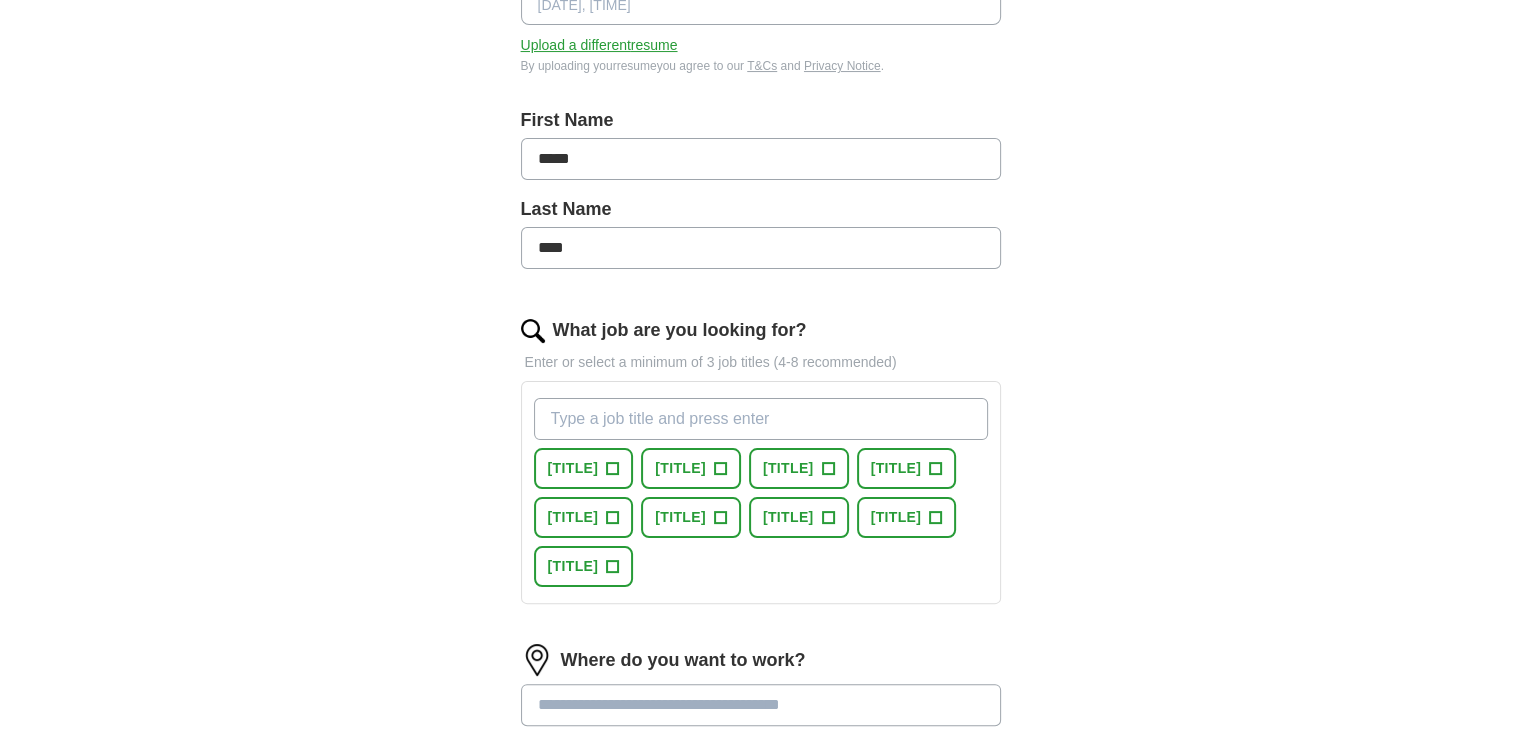 scroll, scrollTop: 555, scrollLeft: 0, axis: vertical 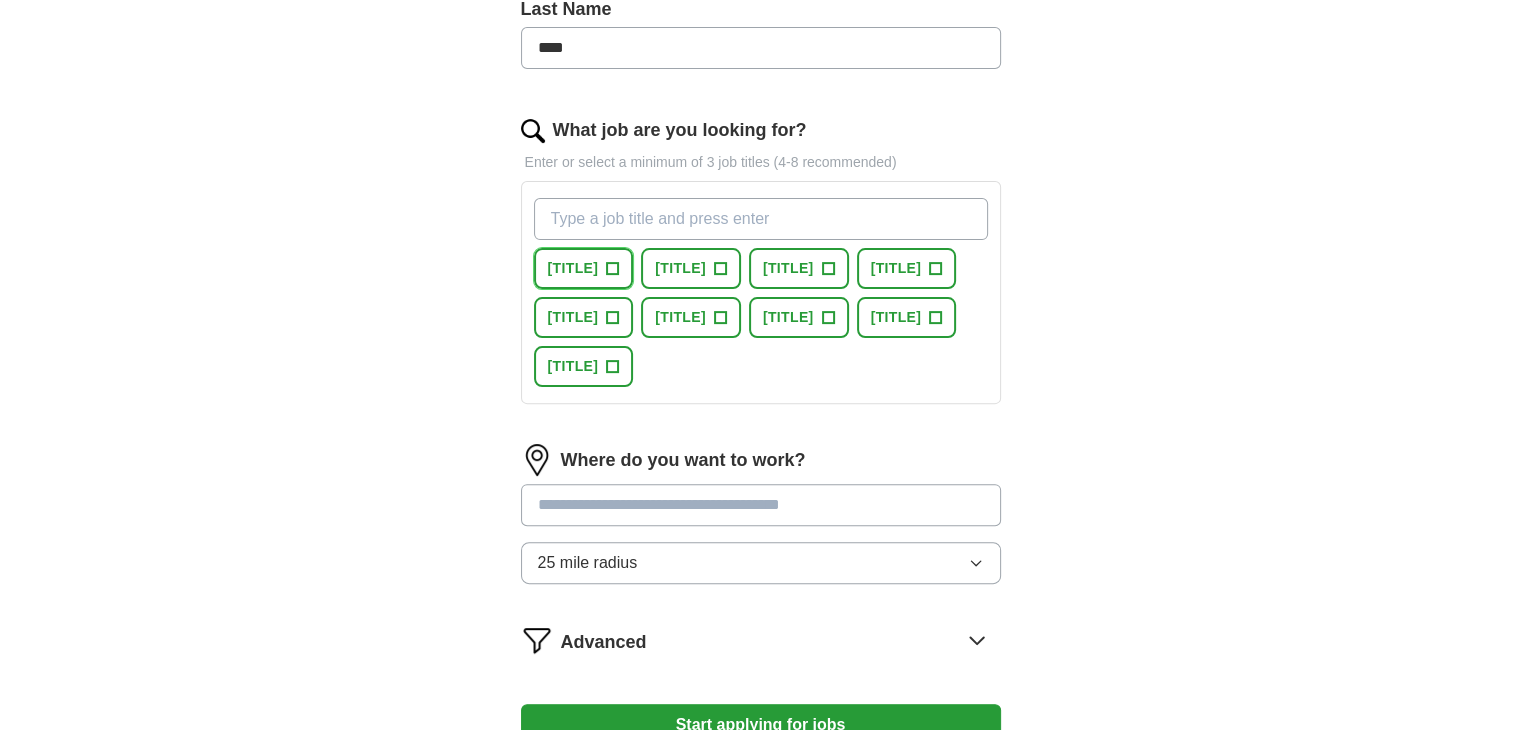 click on "[TITLE]" at bounding box center (573, 268) 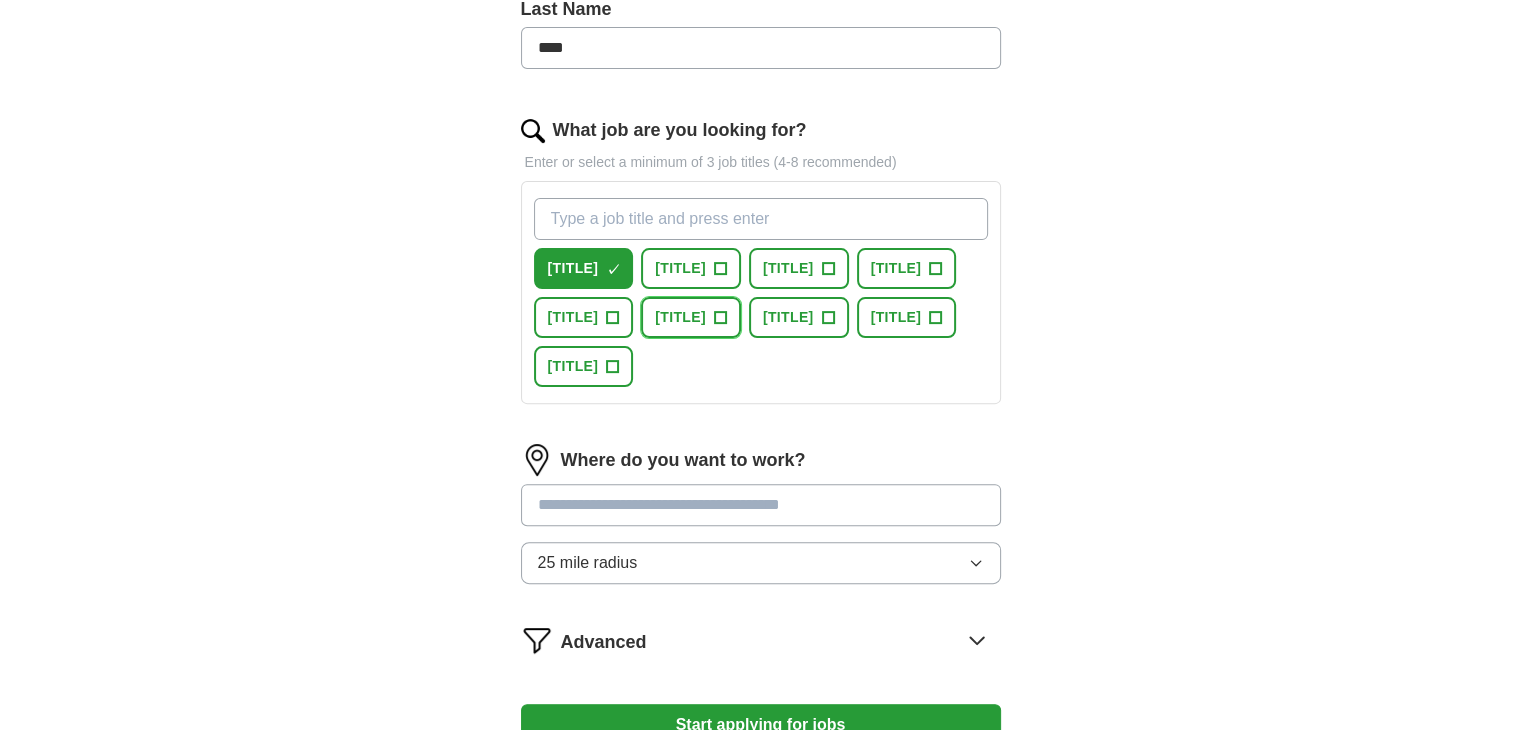click on "[TITLE]" at bounding box center (680, 317) 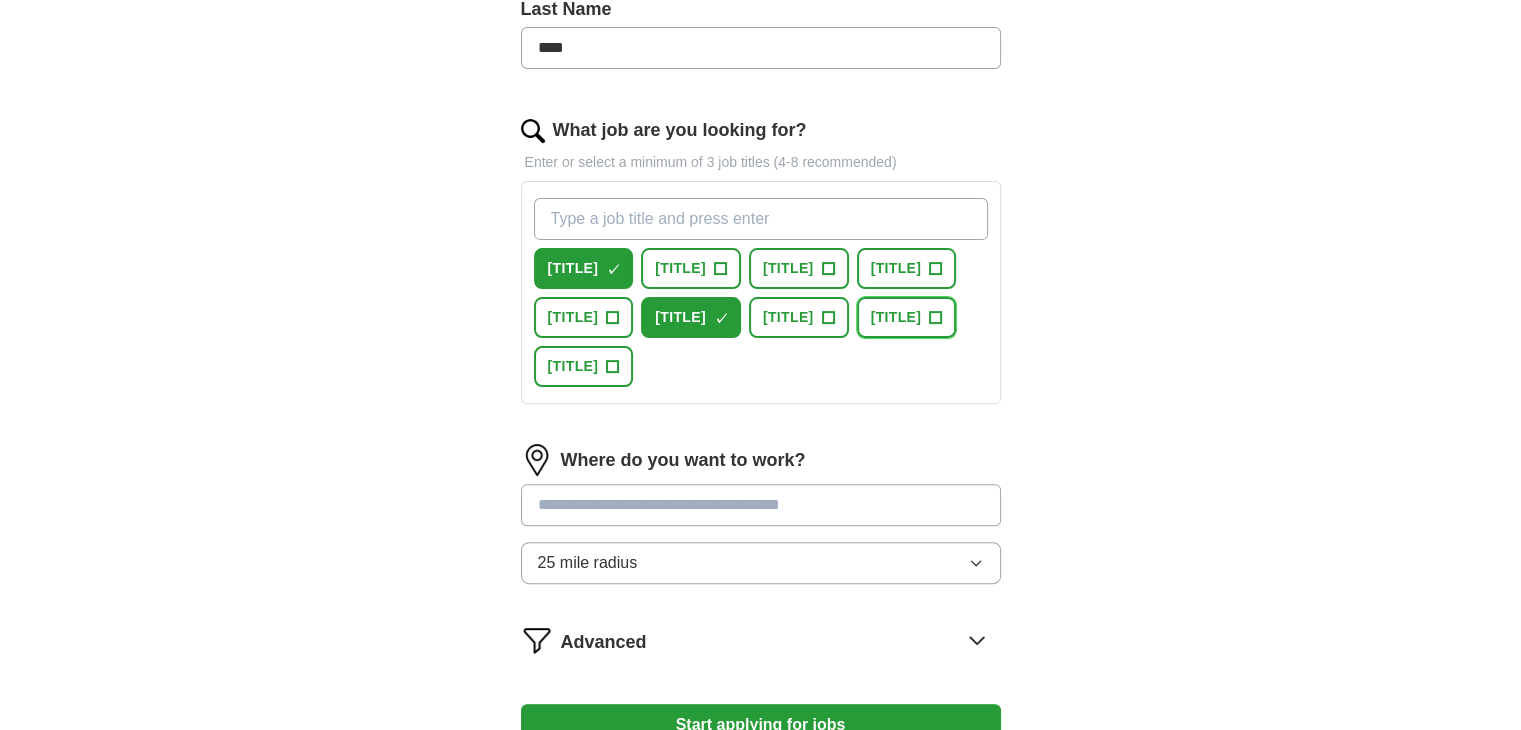 click on "[TITLE]" at bounding box center (896, 317) 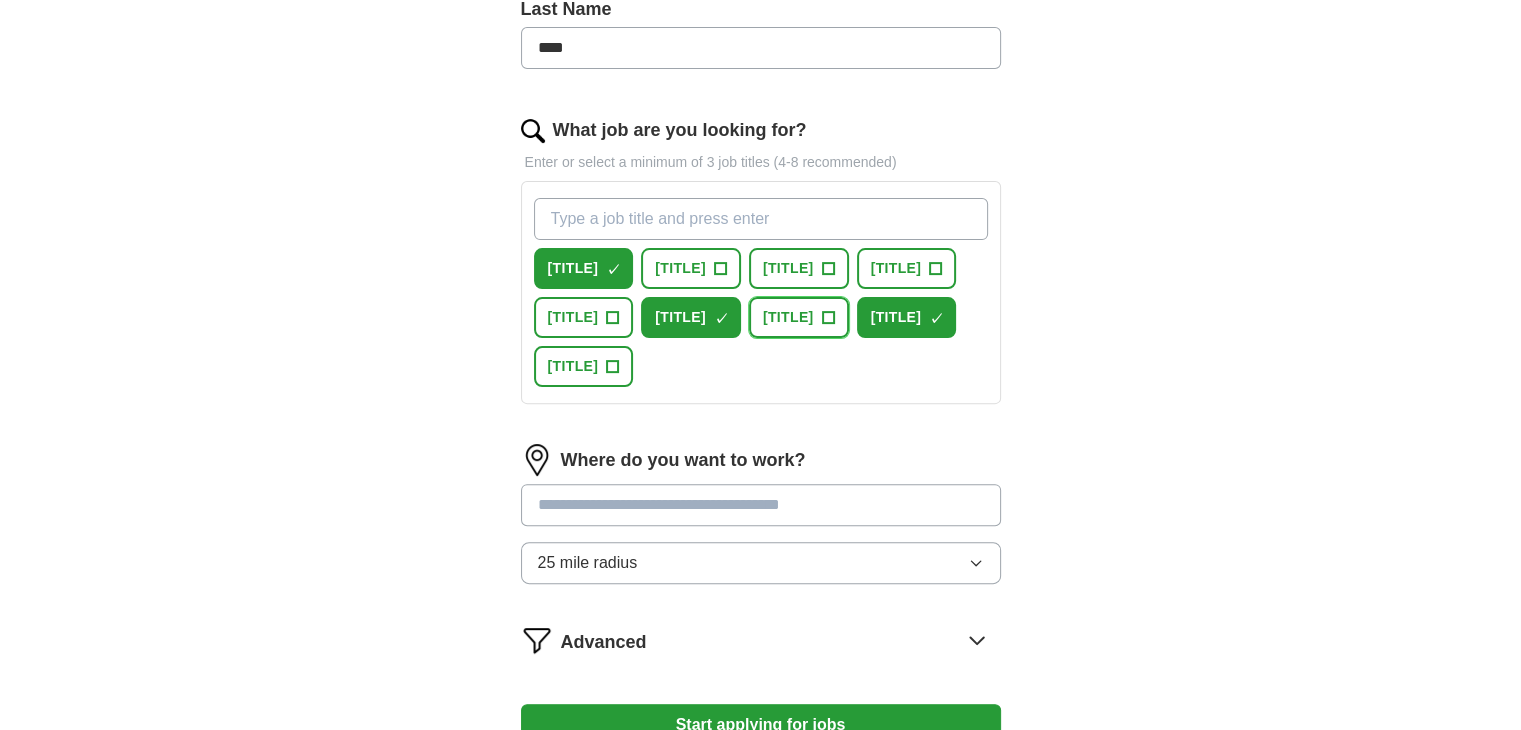 click on "[TITLE]" at bounding box center (788, 317) 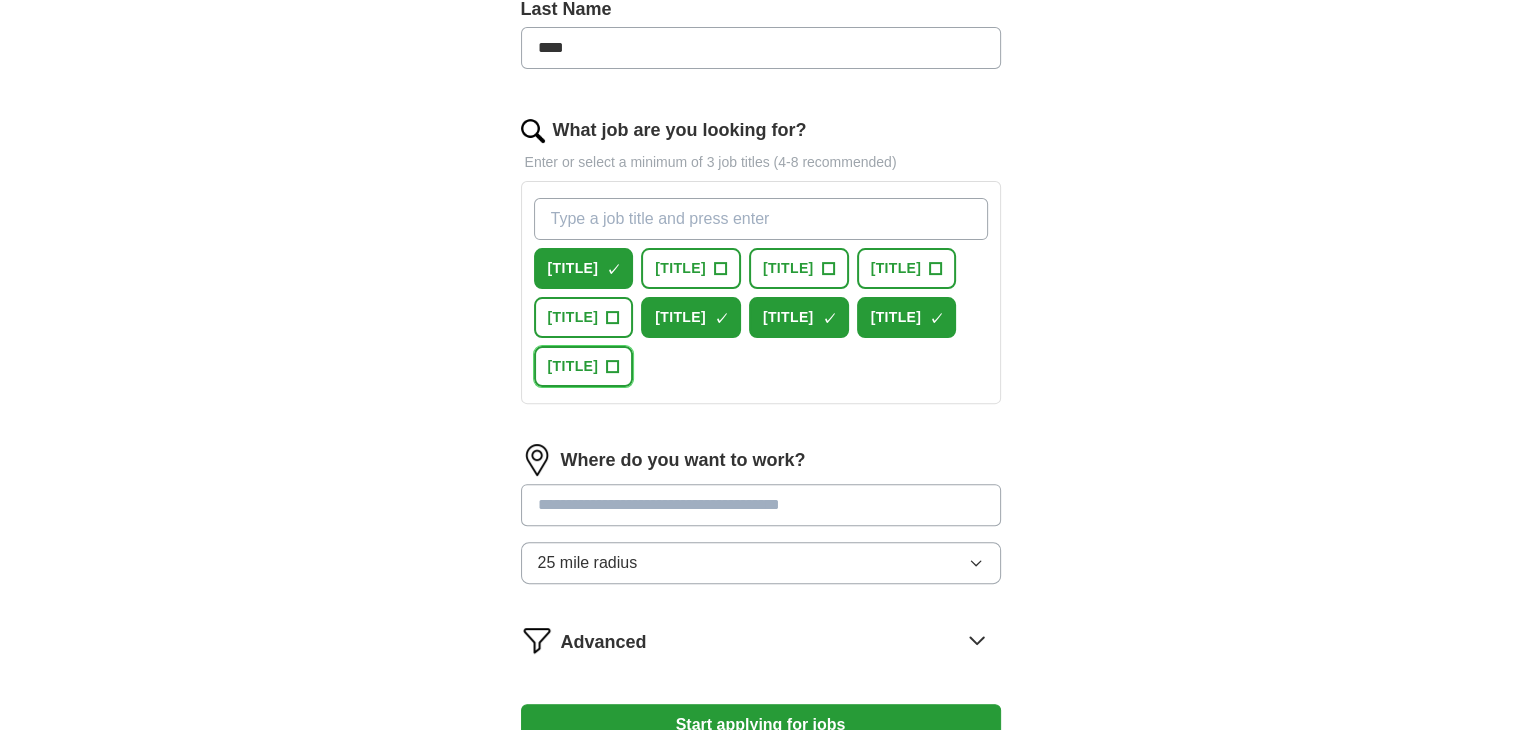 click on "[TITLE]" at bounding box center (584, 366) 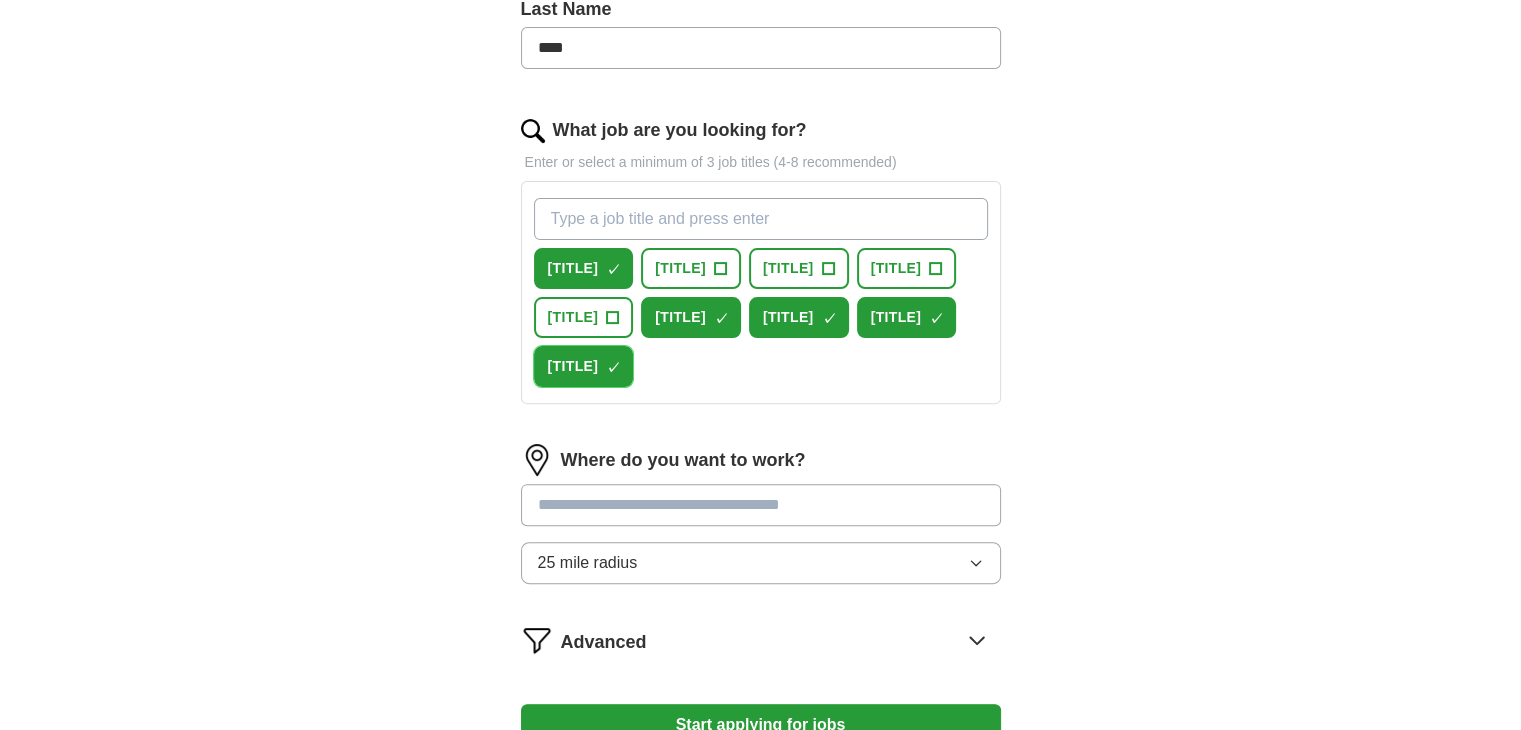 scroll, scrollTop: 855, scrollLeft: 0, axis: vertical 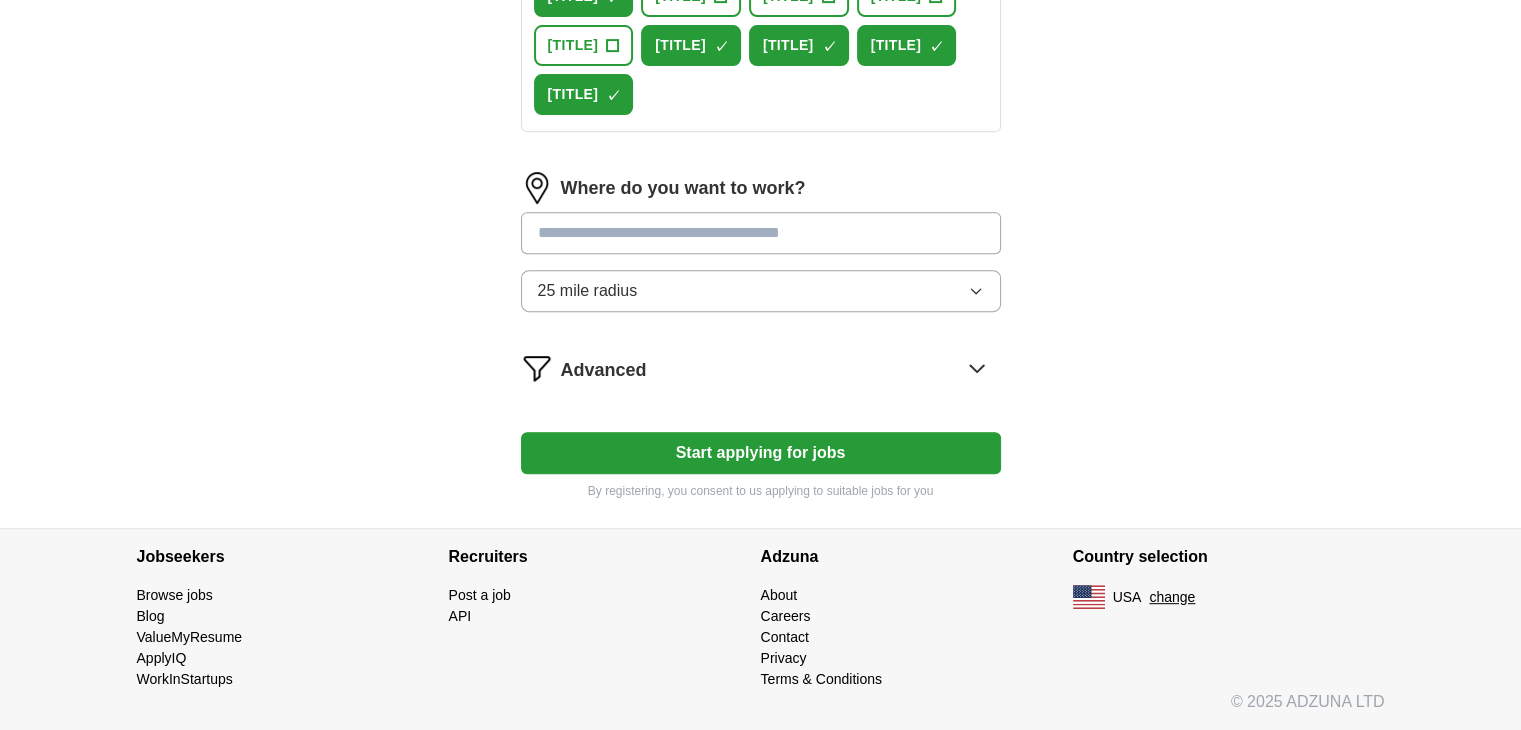 click at bounding box center [761, 233] 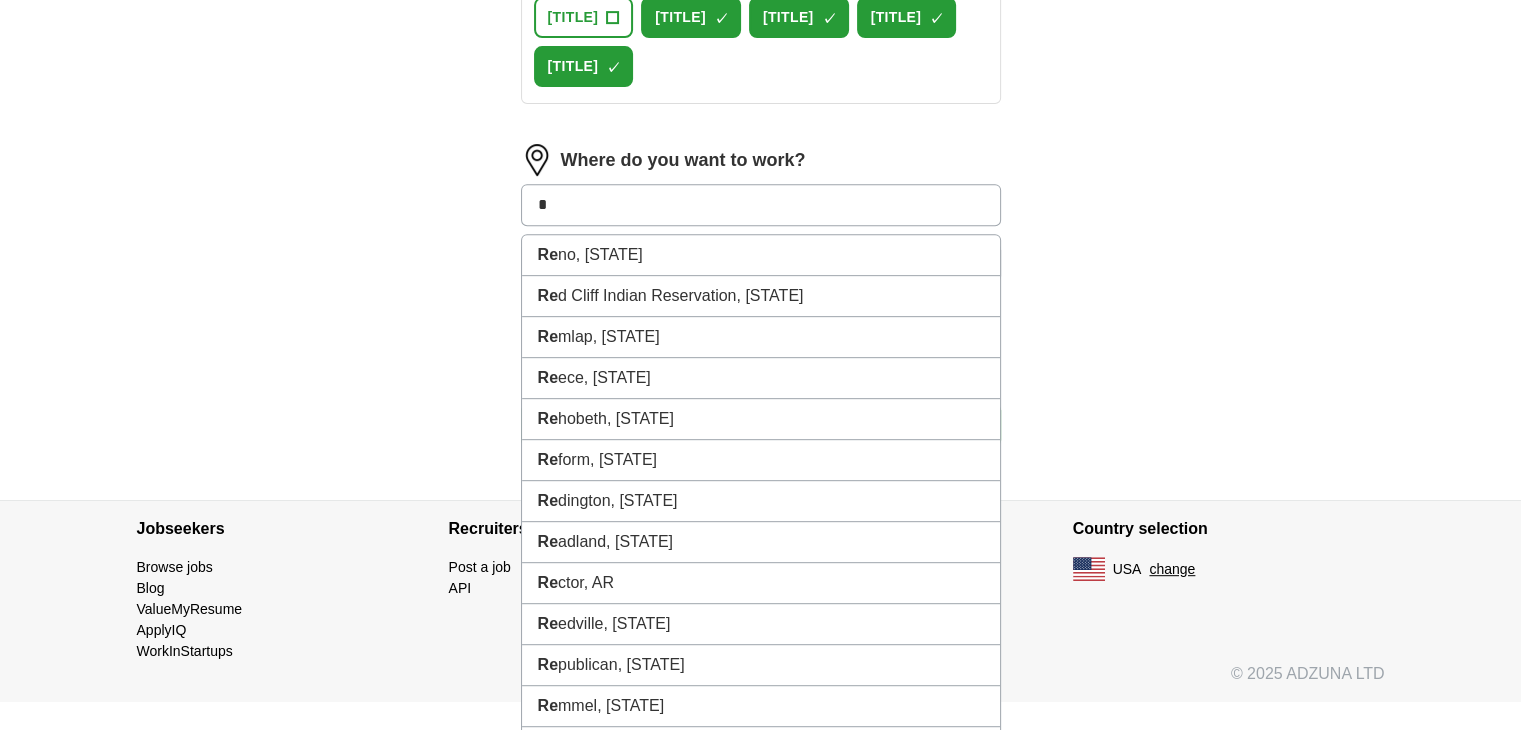 type on "*" 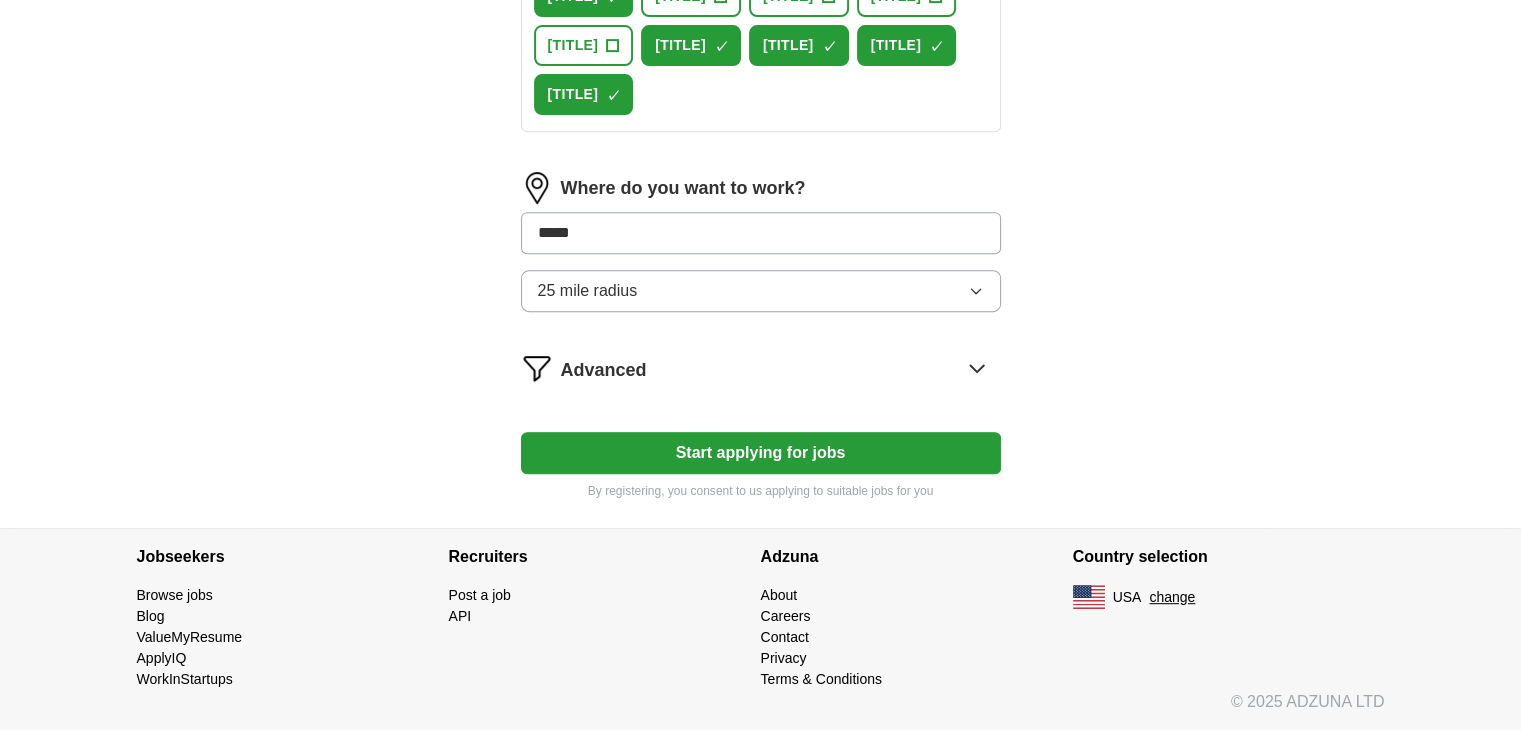 type on "******" 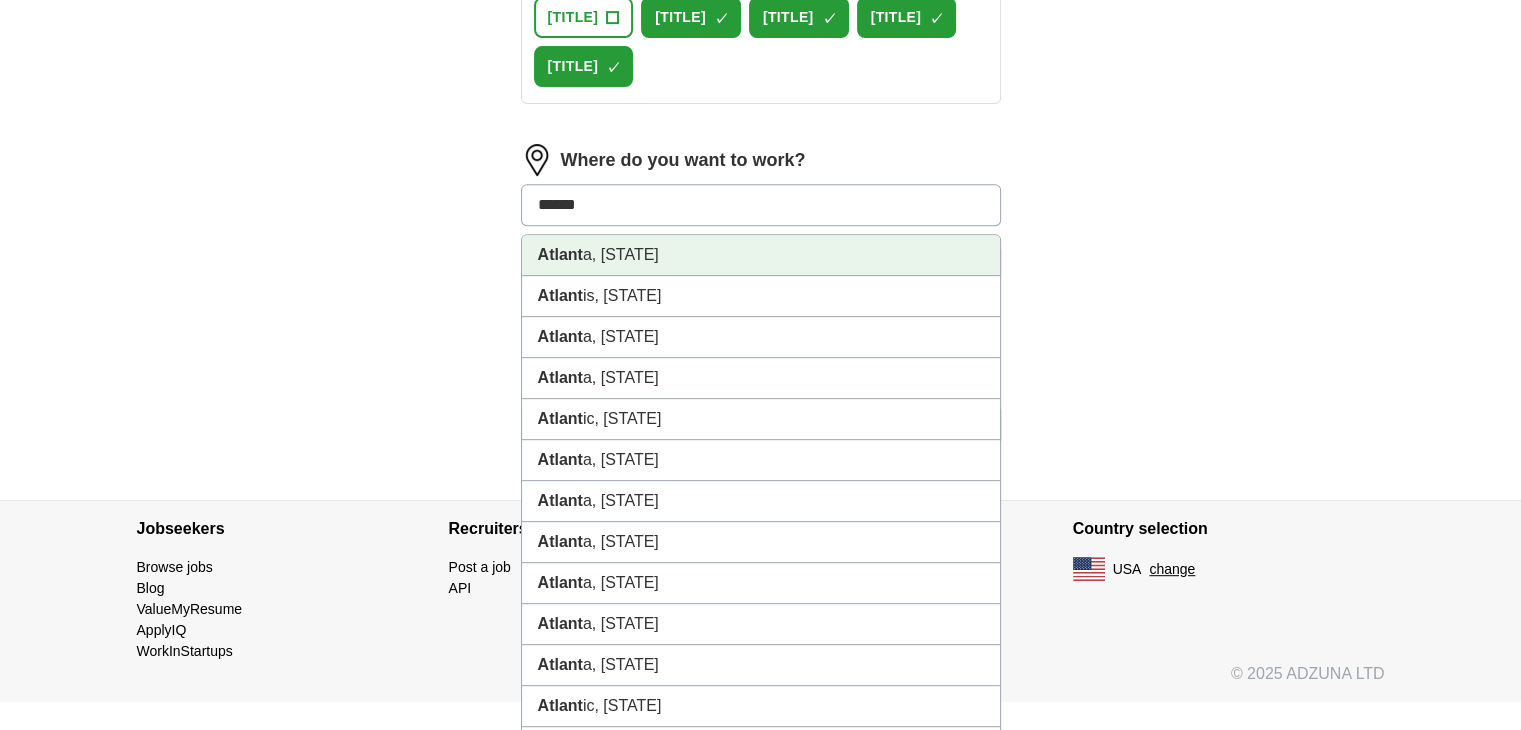 click on "Atlant a, [STATE]" at bounding box center [761, 255] 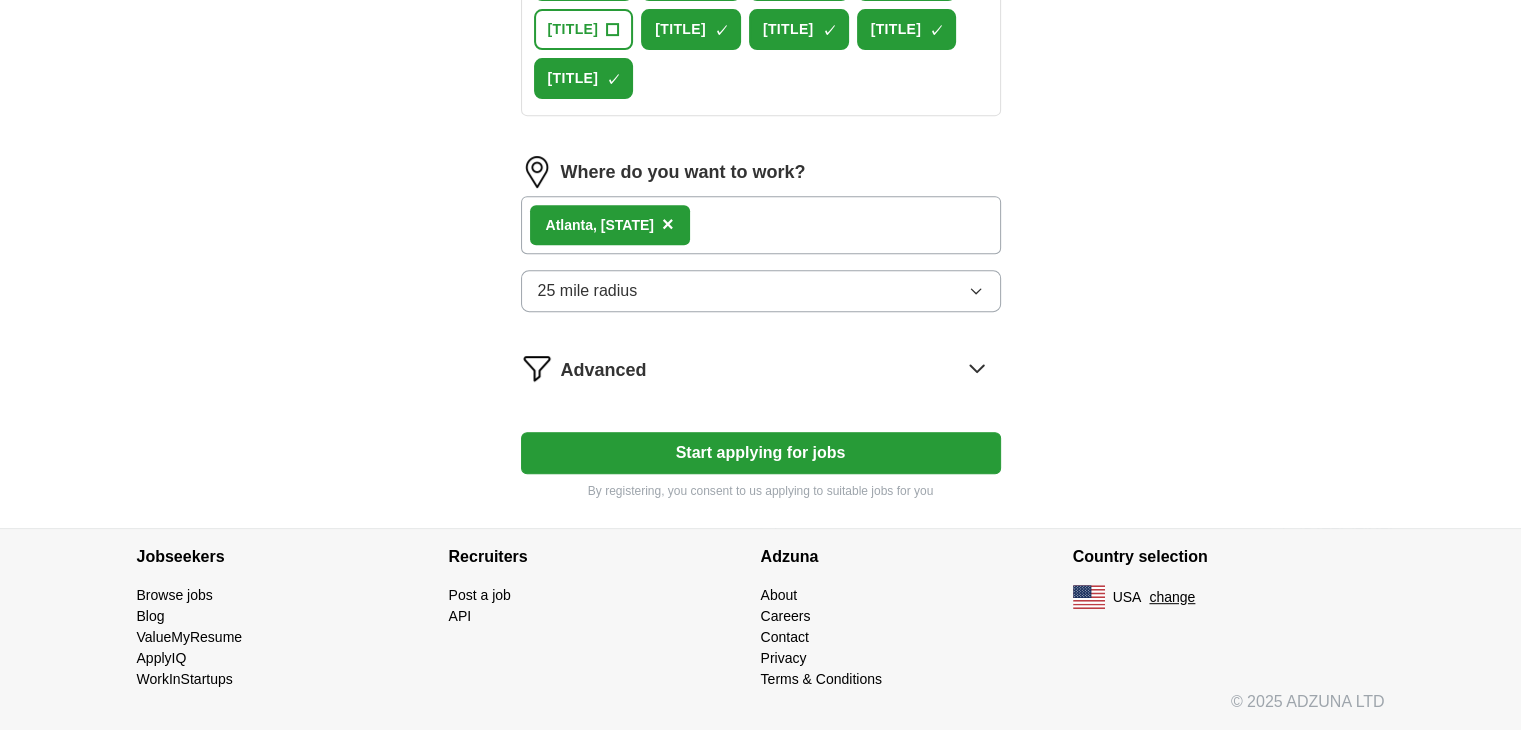 scroll, scrollTop: 934, scrollLeft: 0, axis: vertical 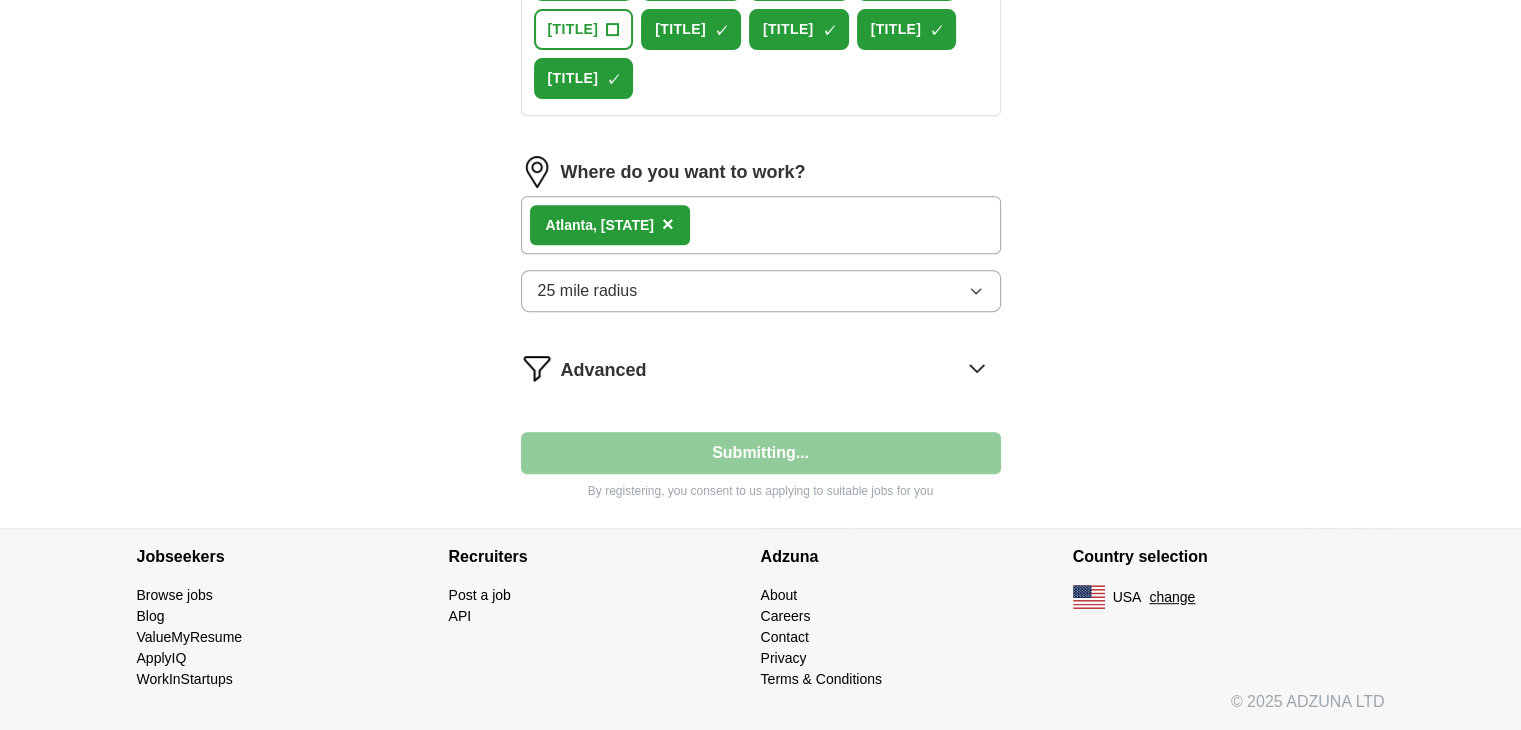 select on "**" 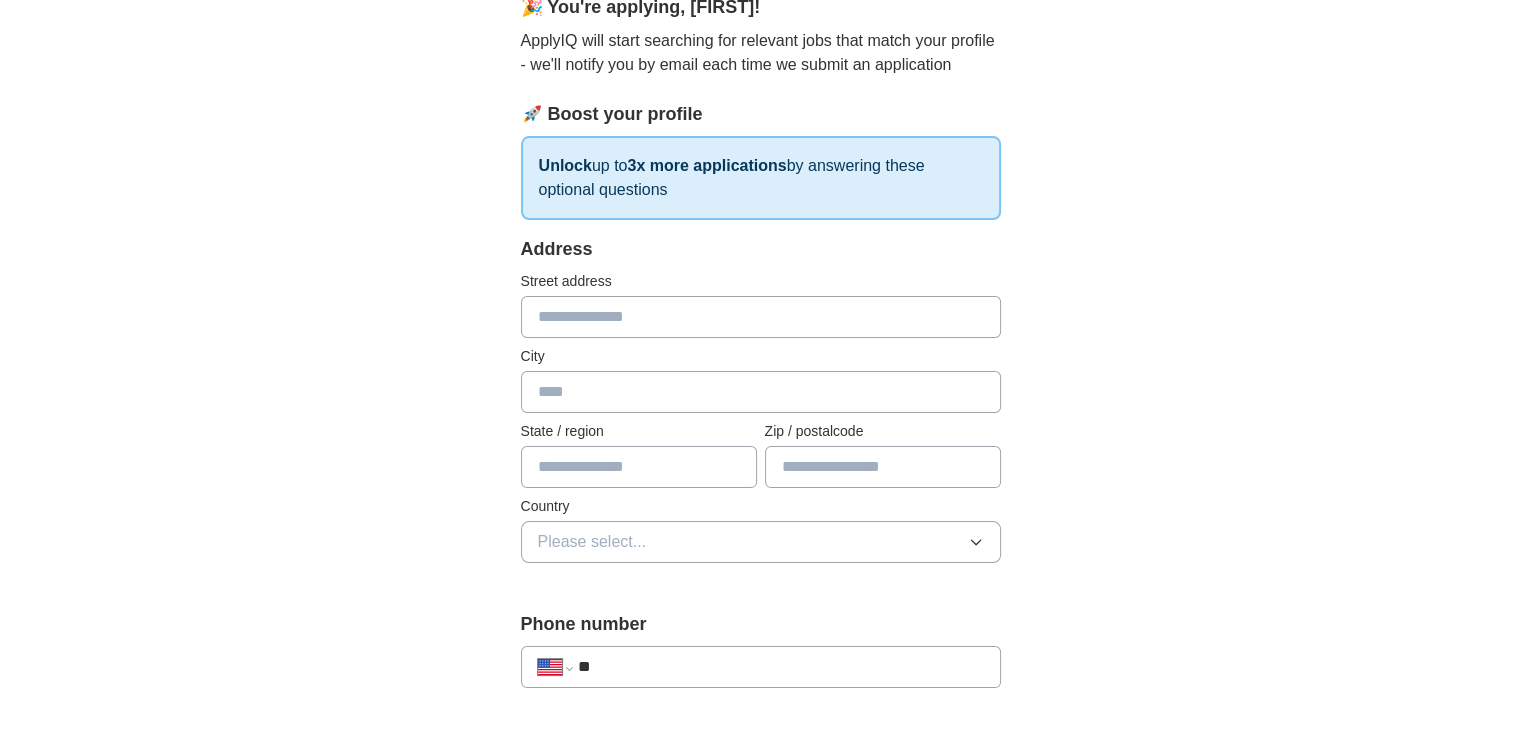 scroll, scrollTop: 200, scrollLeft: 0, axis: vertical 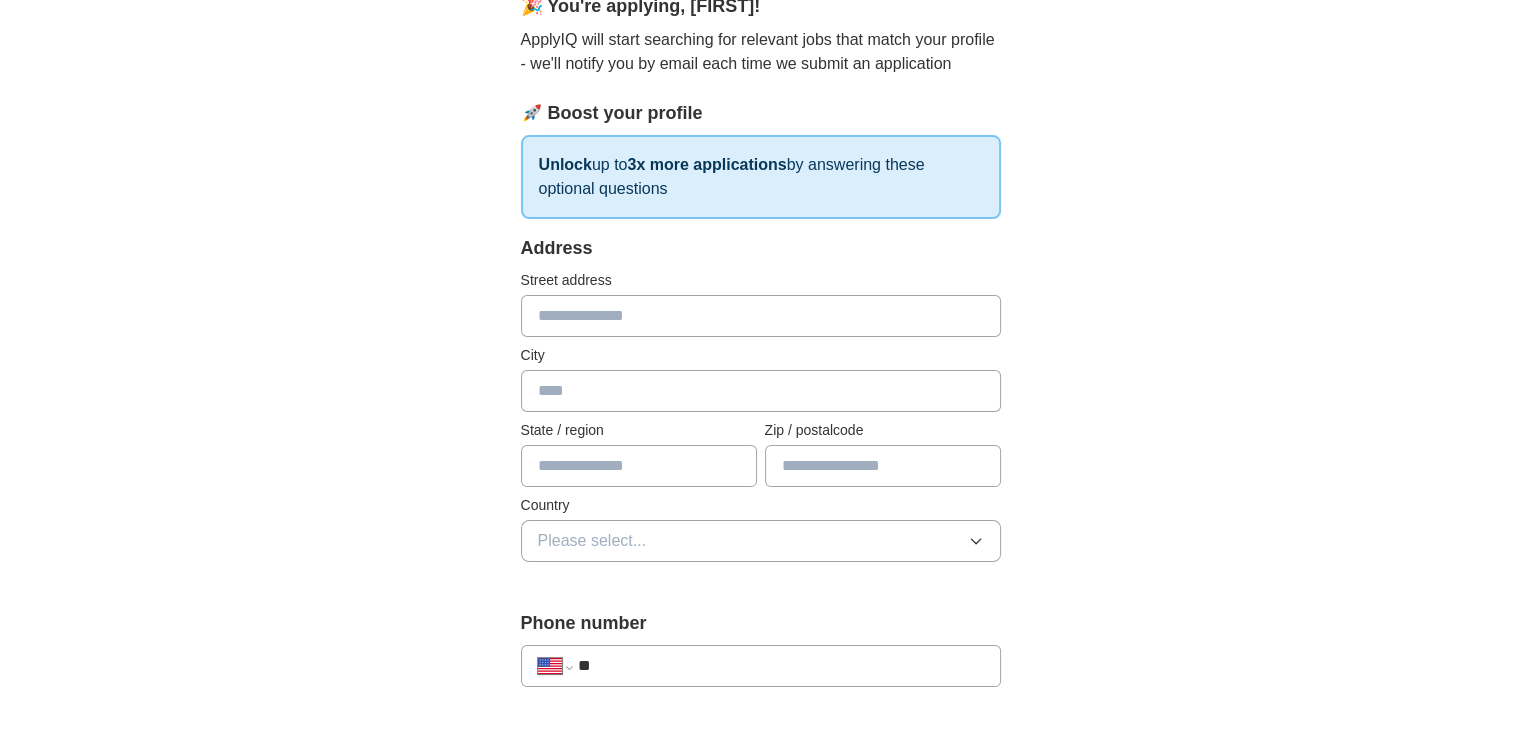 click at bounding box center (761, 316) 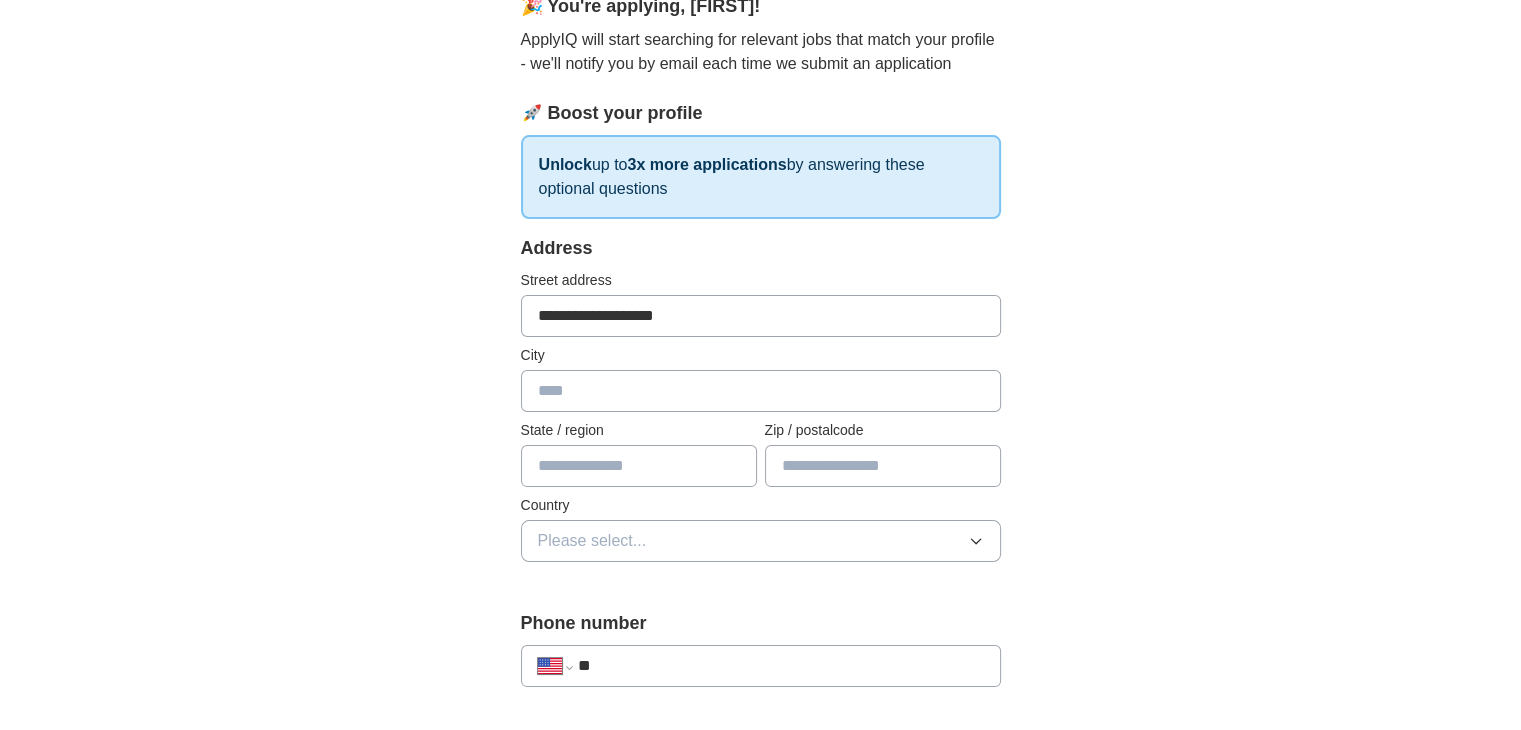 type on "*******" 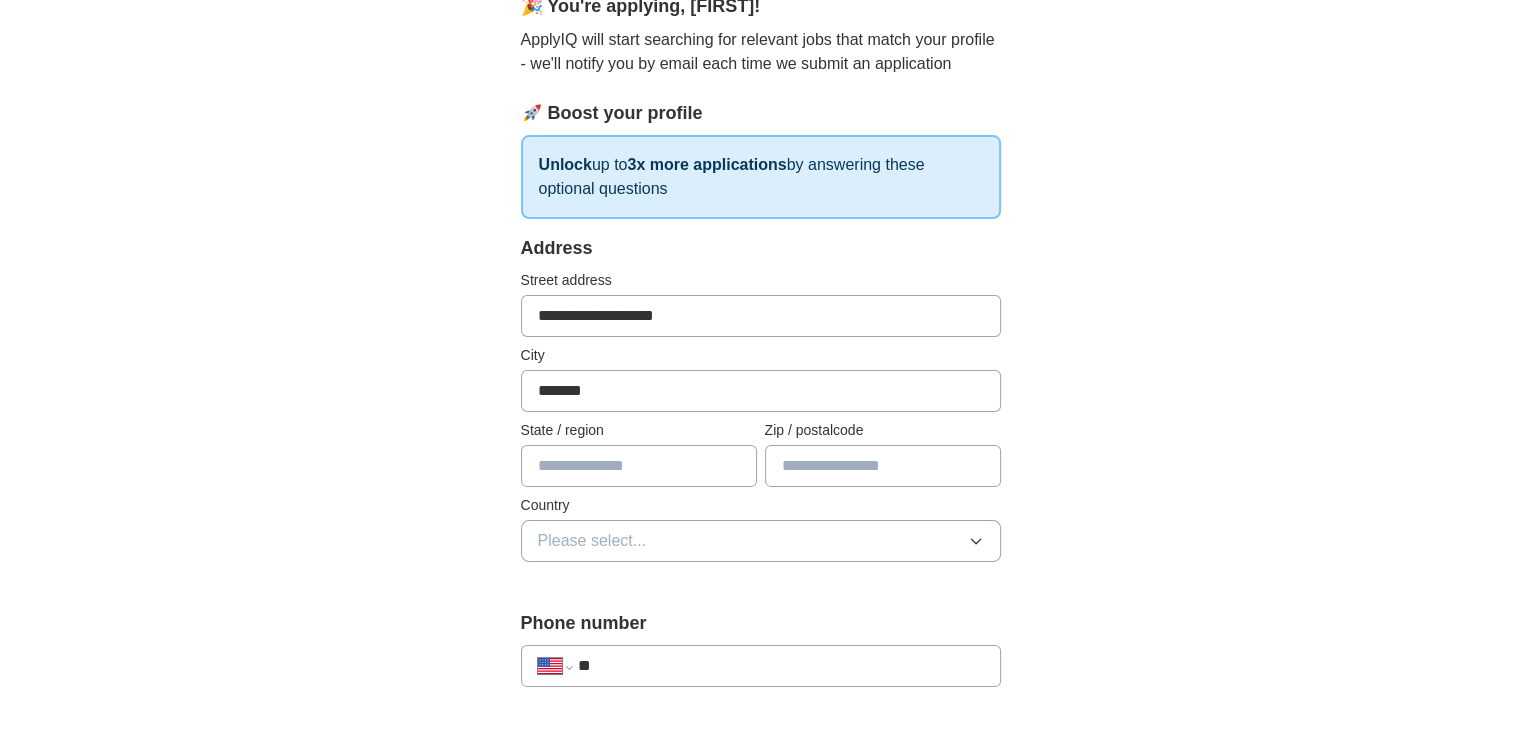 type on "**" 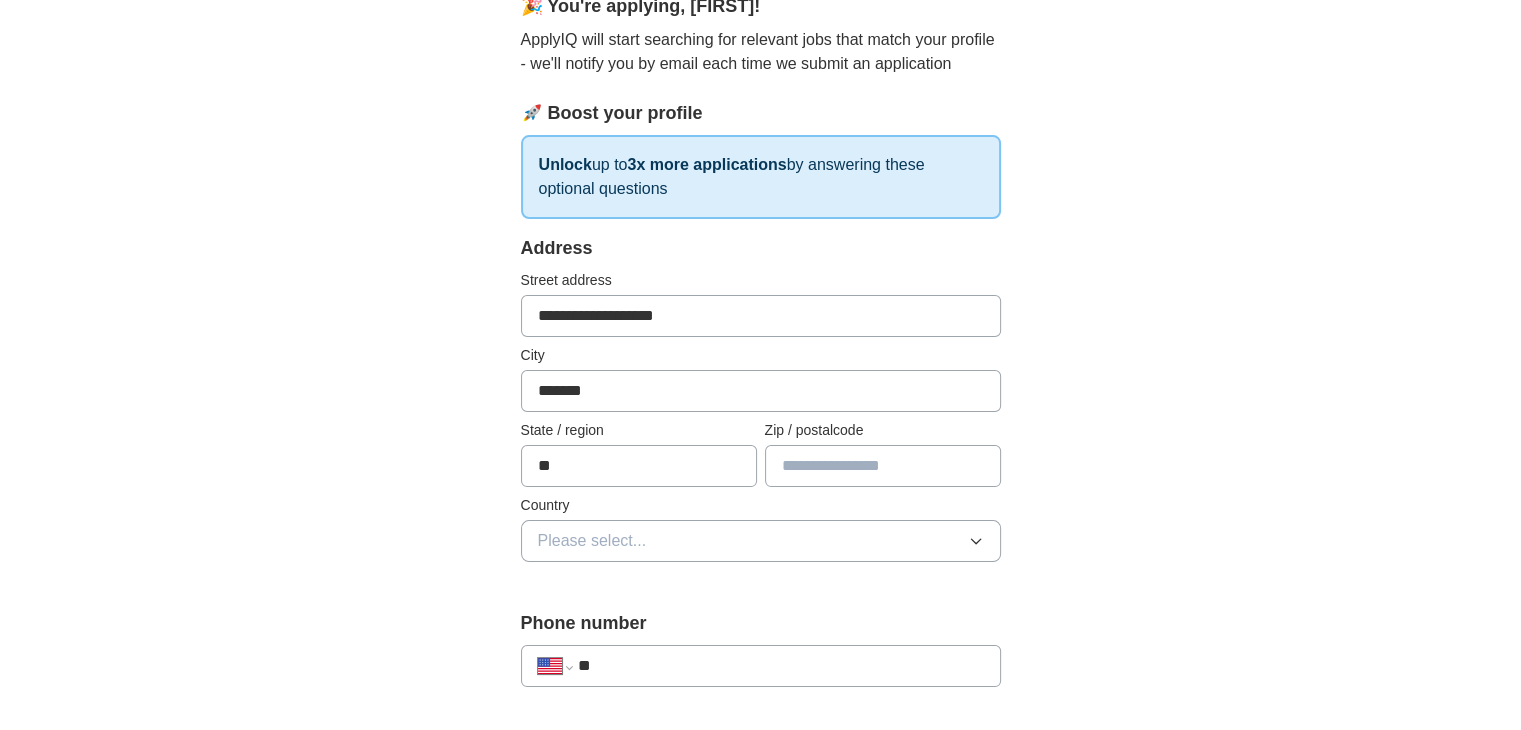 type on "*****" 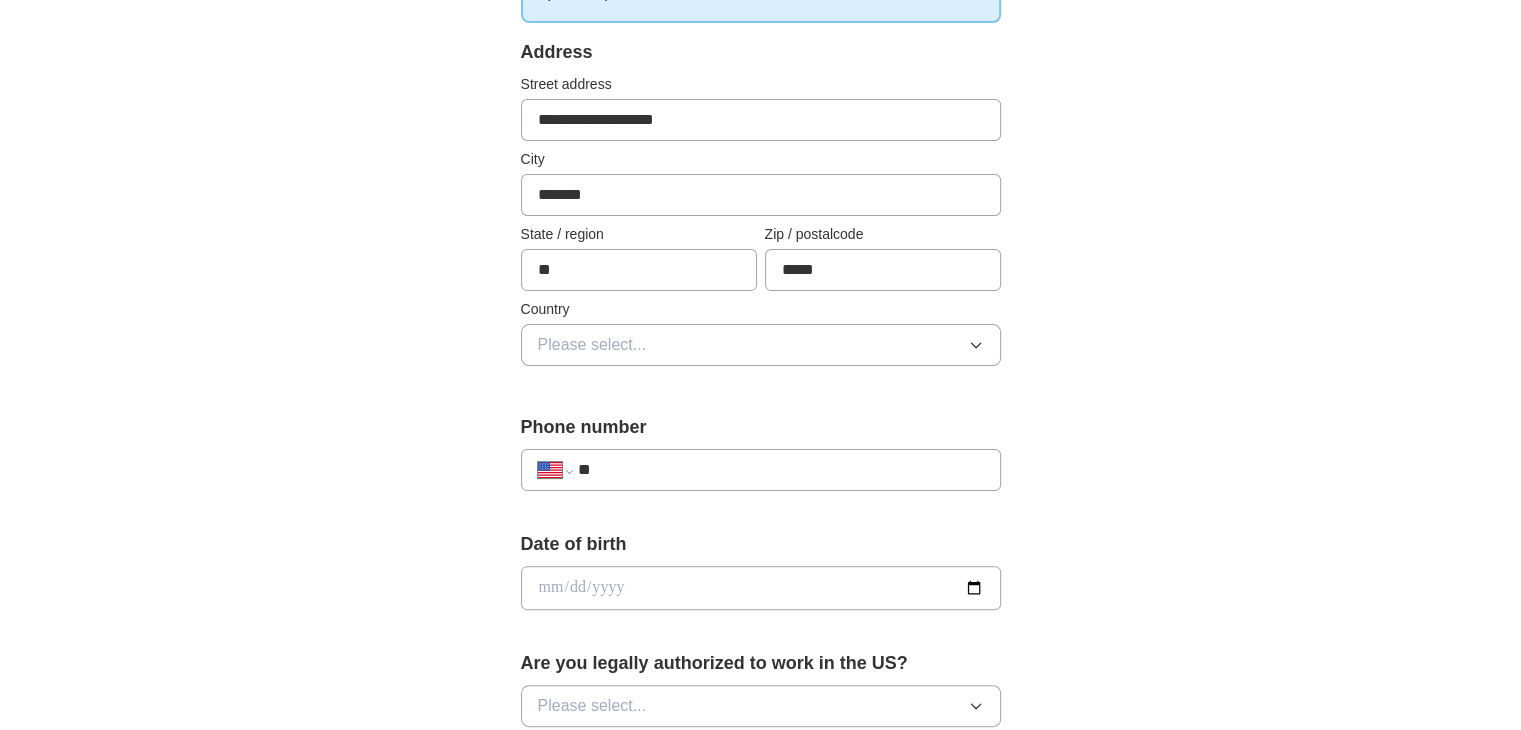 scroll, scrollTop: 400, scrollLeft: 0, axis: vertical 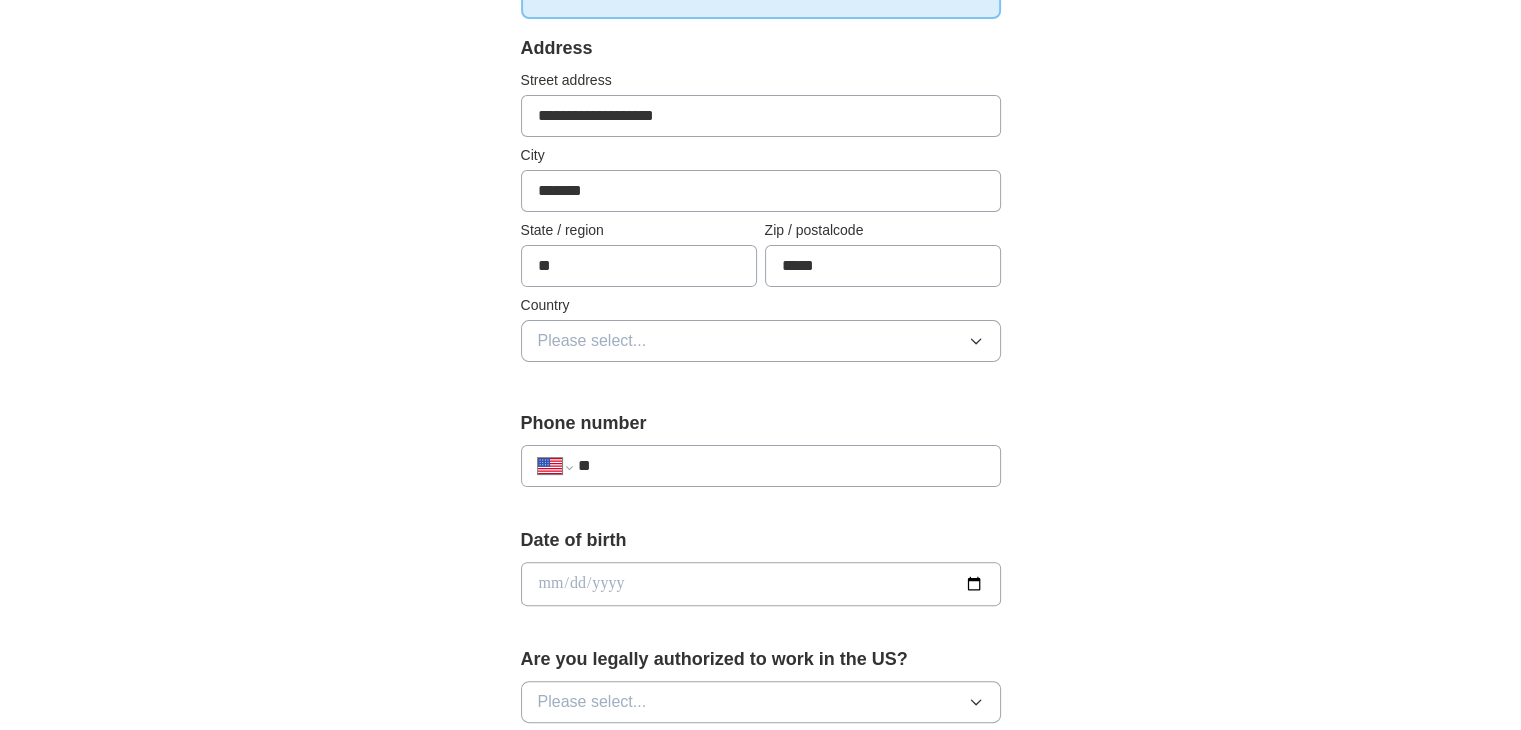 click on "Please select..." at bounding box center (761, 341) 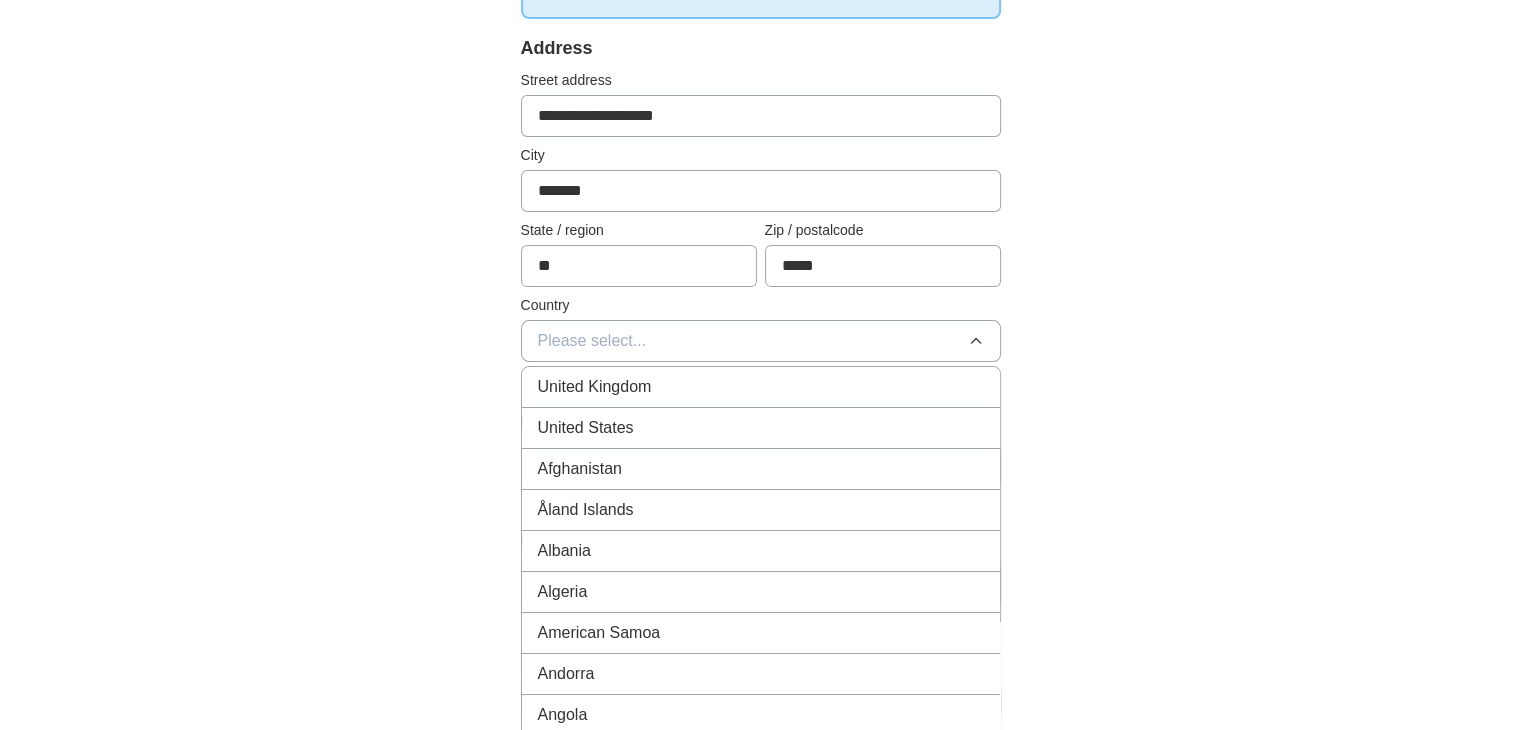 click on "United States" at bounding box center (586, 428) 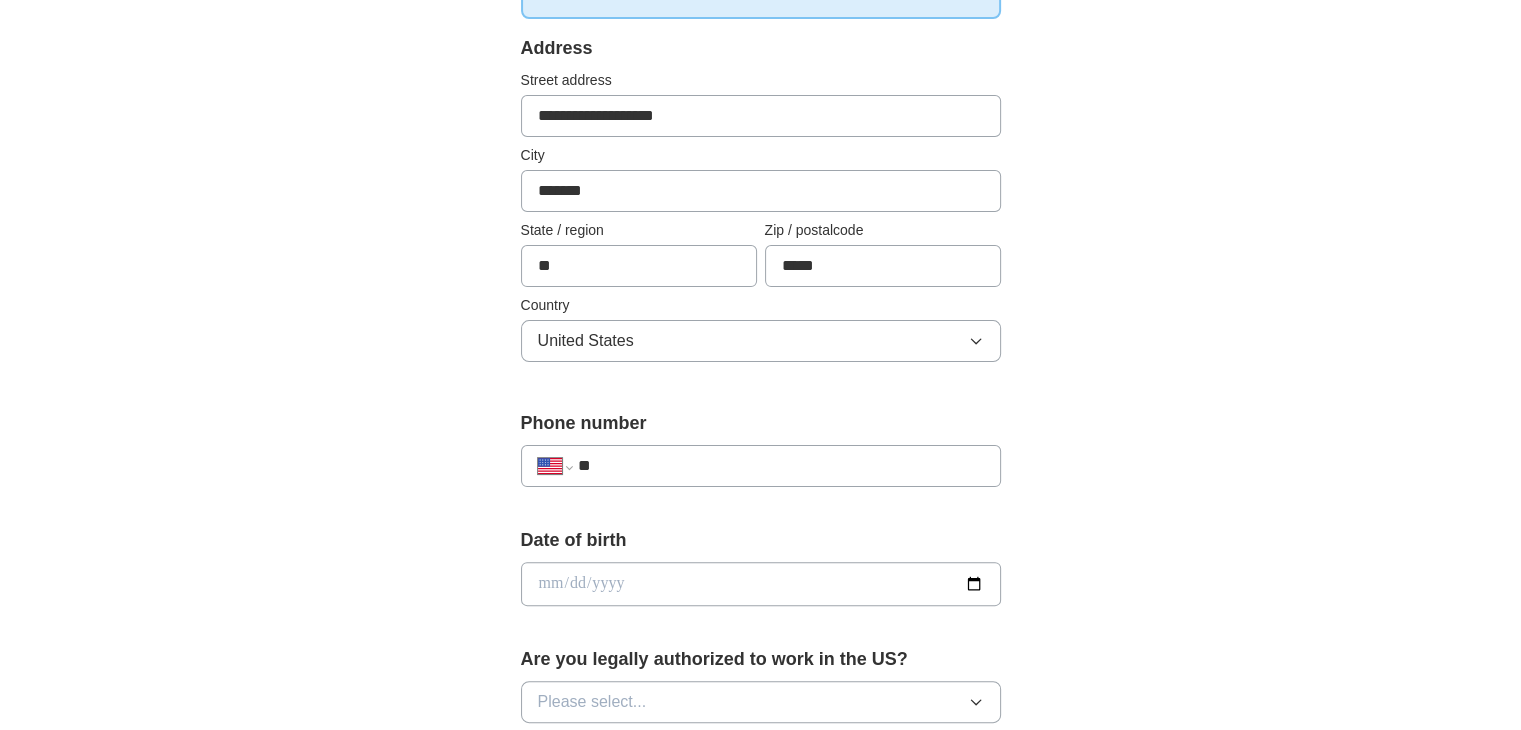 click on "**********" at bounding box center [761, 466] 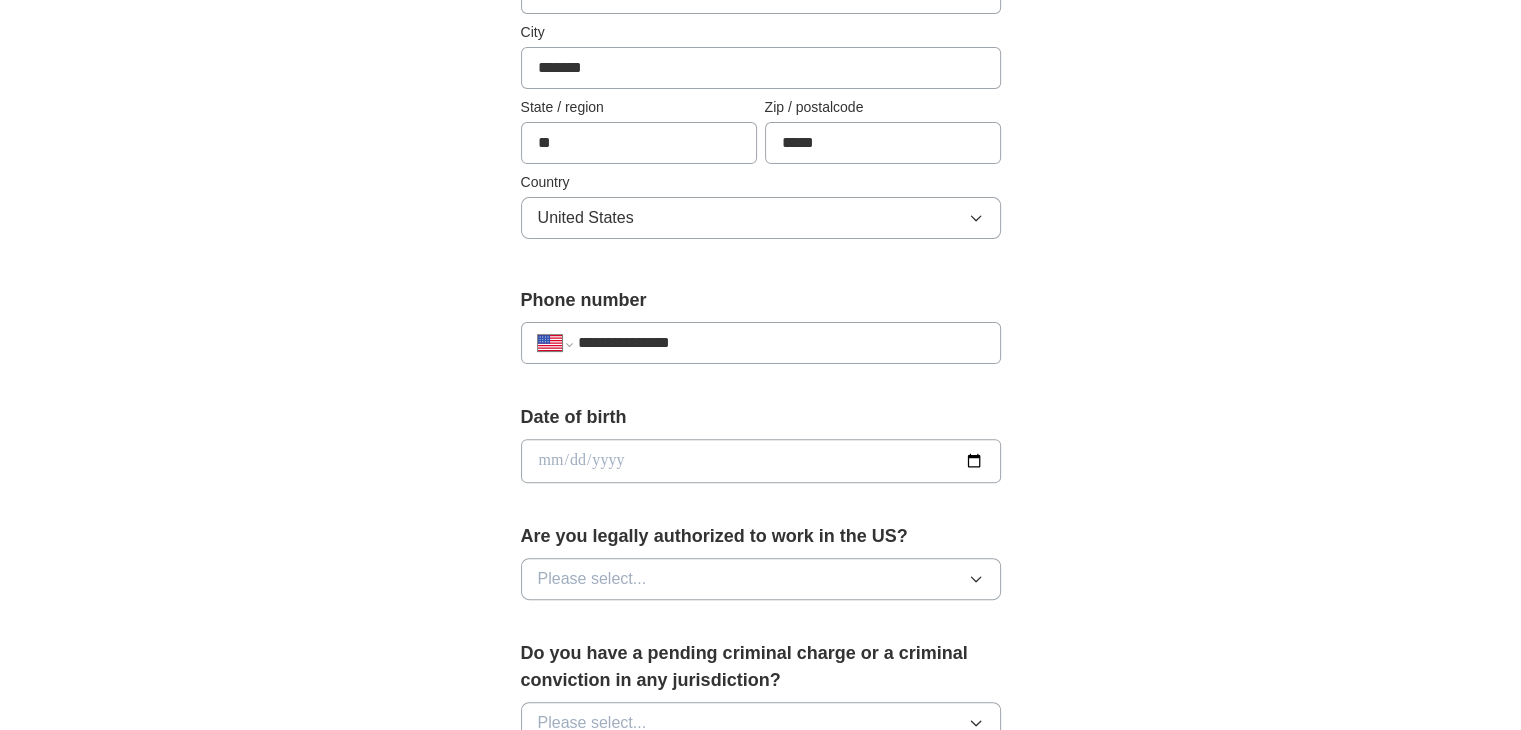 scroll, scrollTop: 700, scrollLeft: 0, axis: vertical 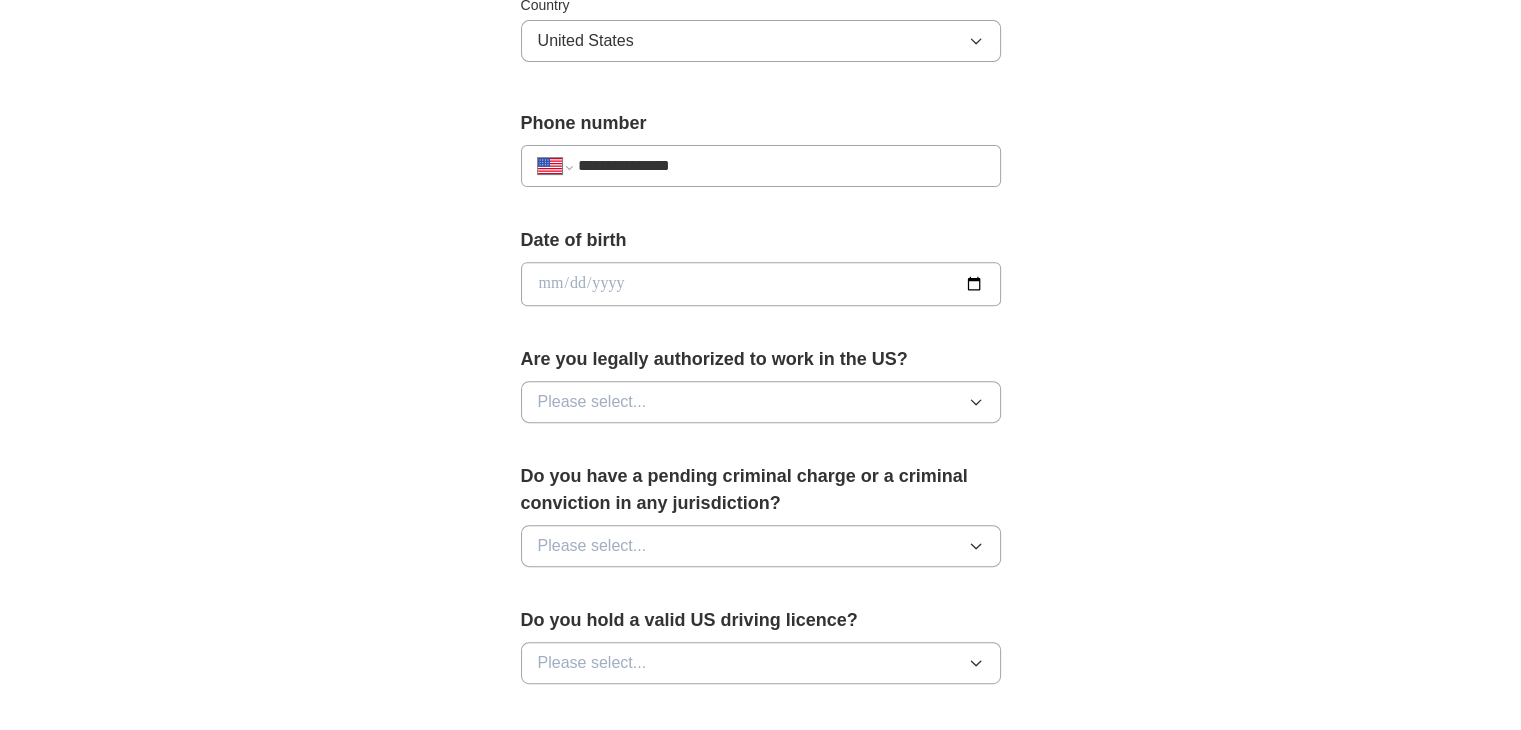 type on "**********" 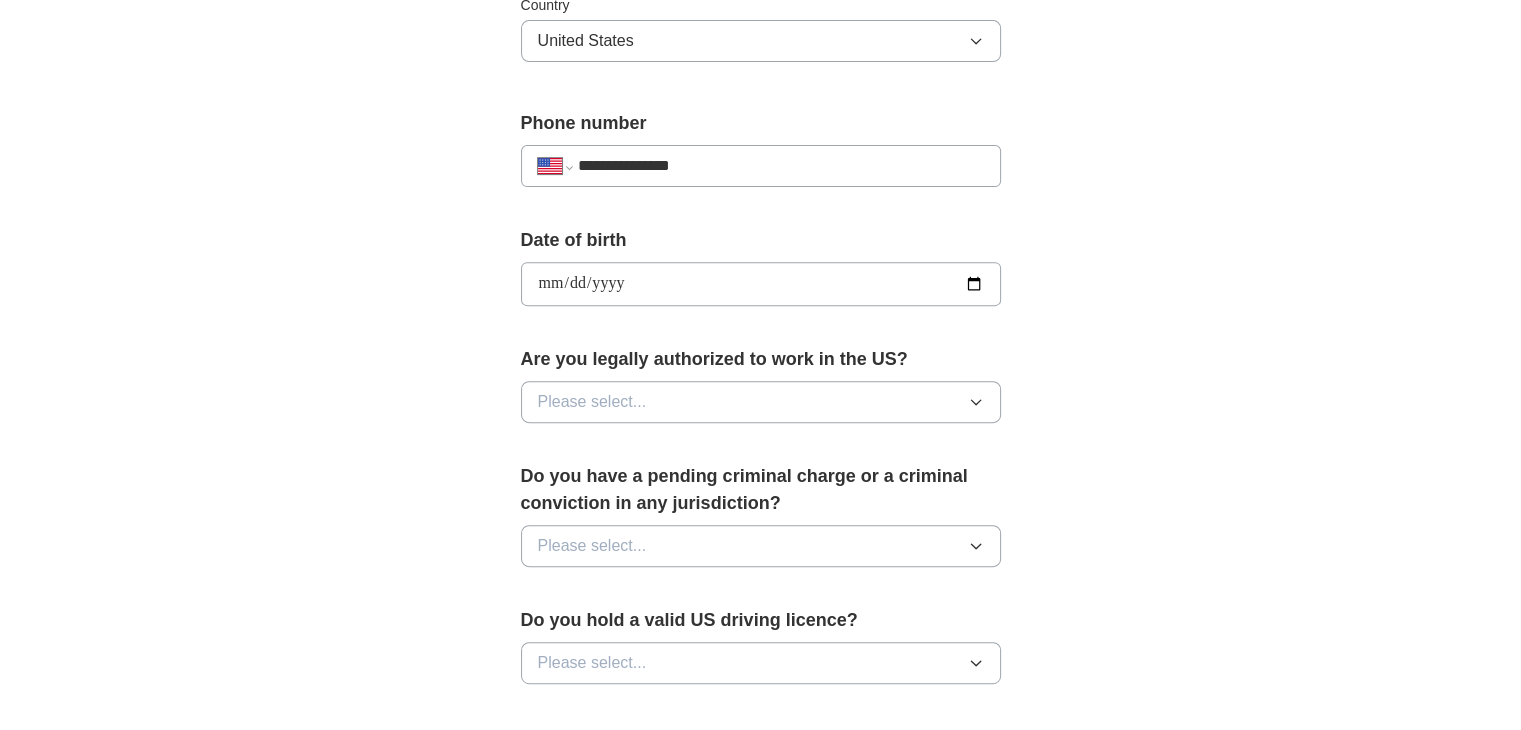 type on "**********" 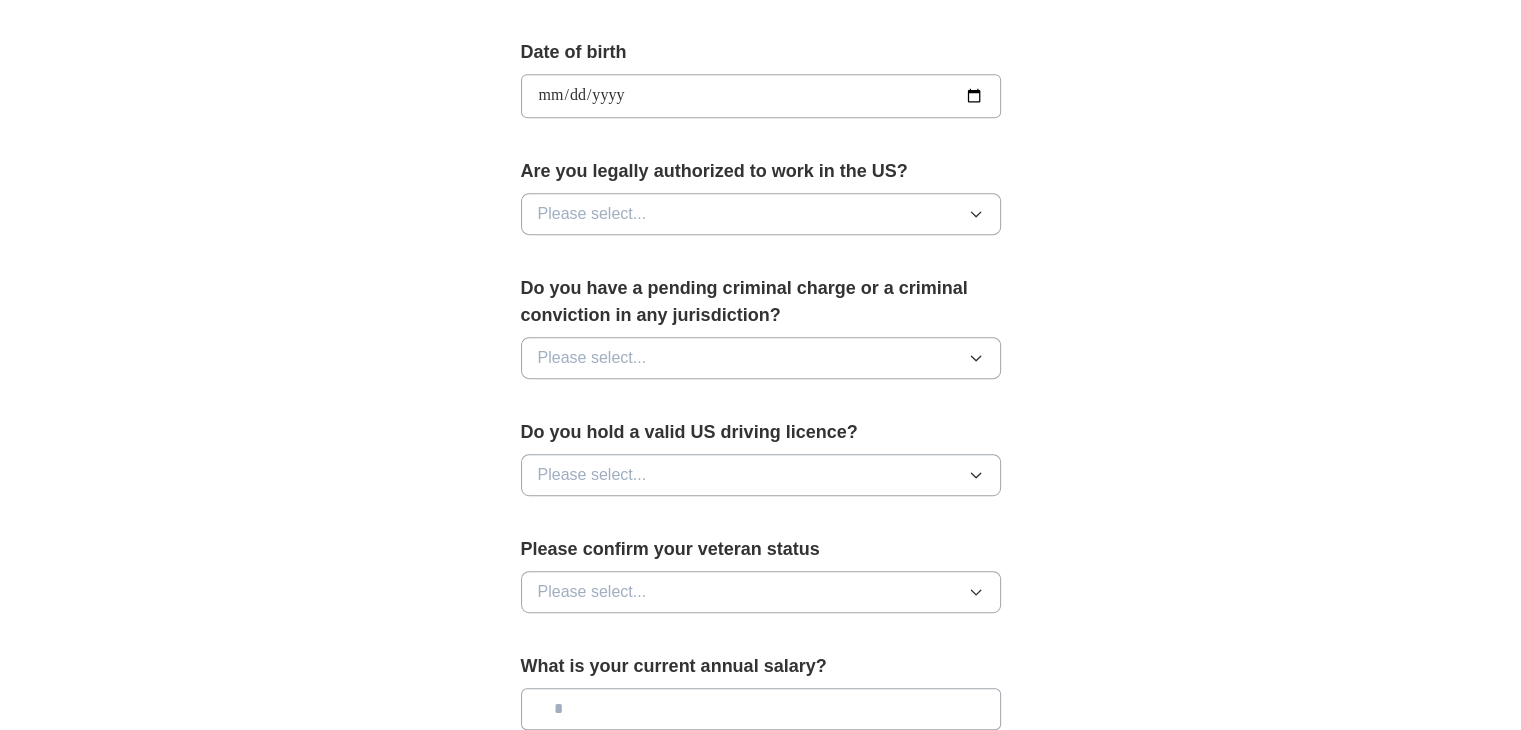 scroll, scrollTop: 900, scrollLeft: 0, axis: vertical 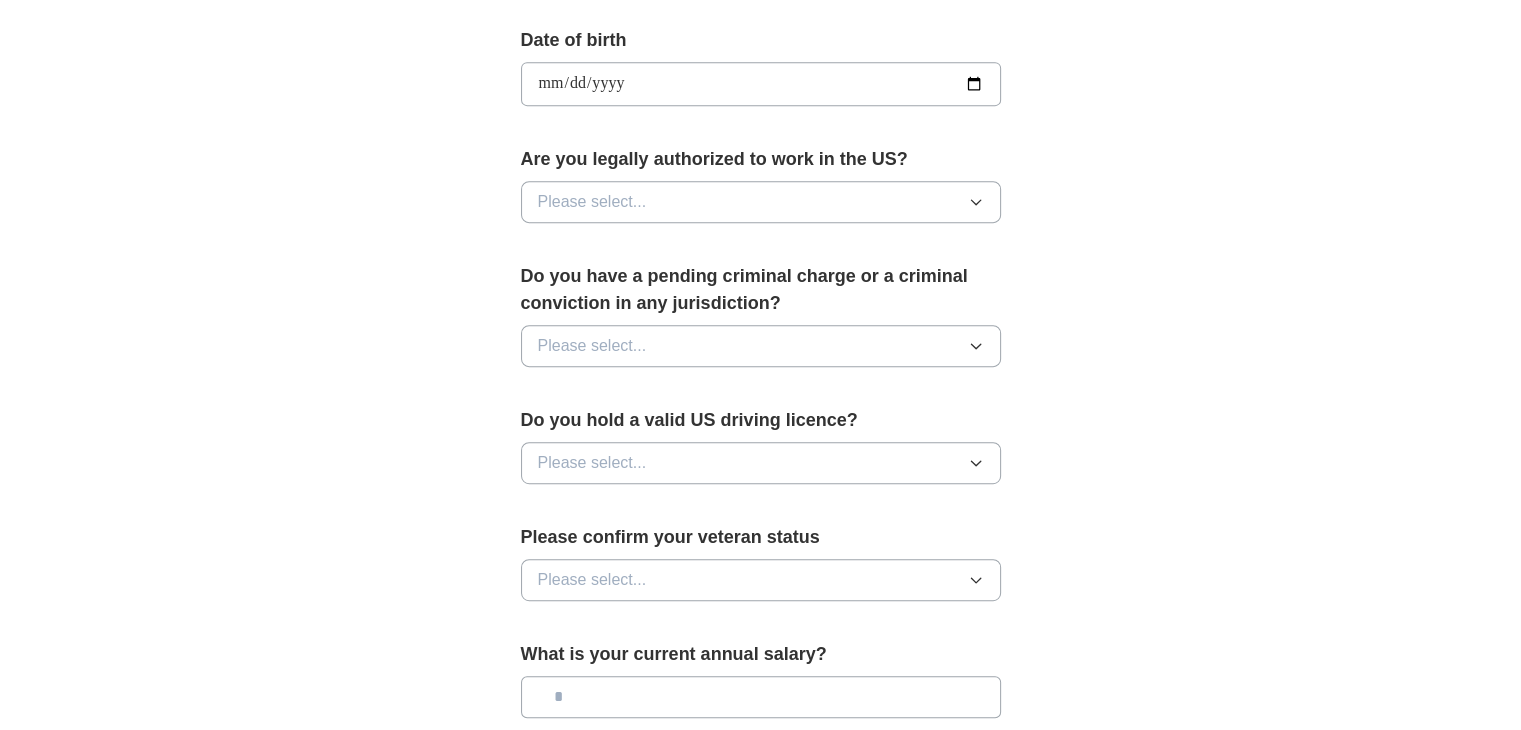 click on "Please select..." at bounding box center (761, 202) 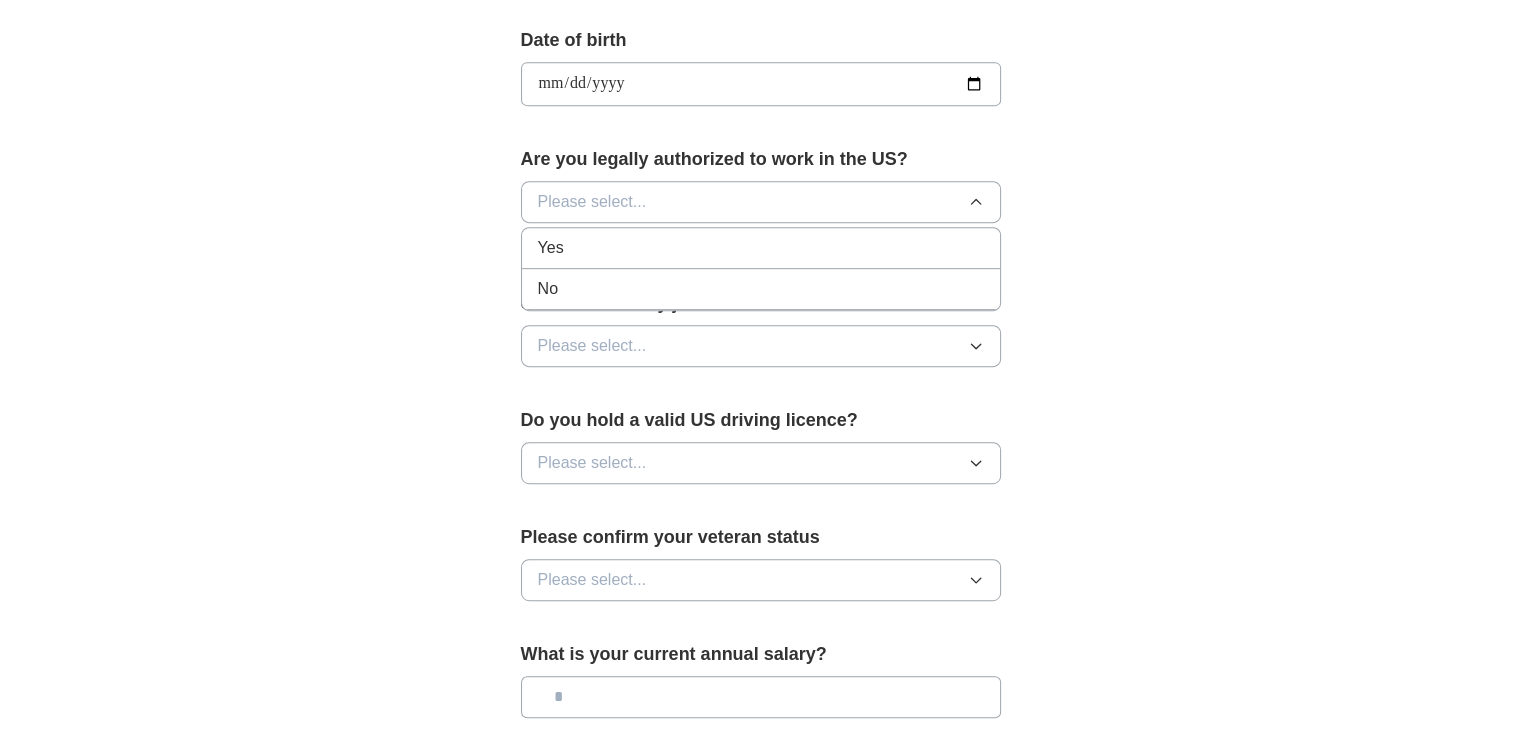click on "Yes" at bounding box center (761, 248) 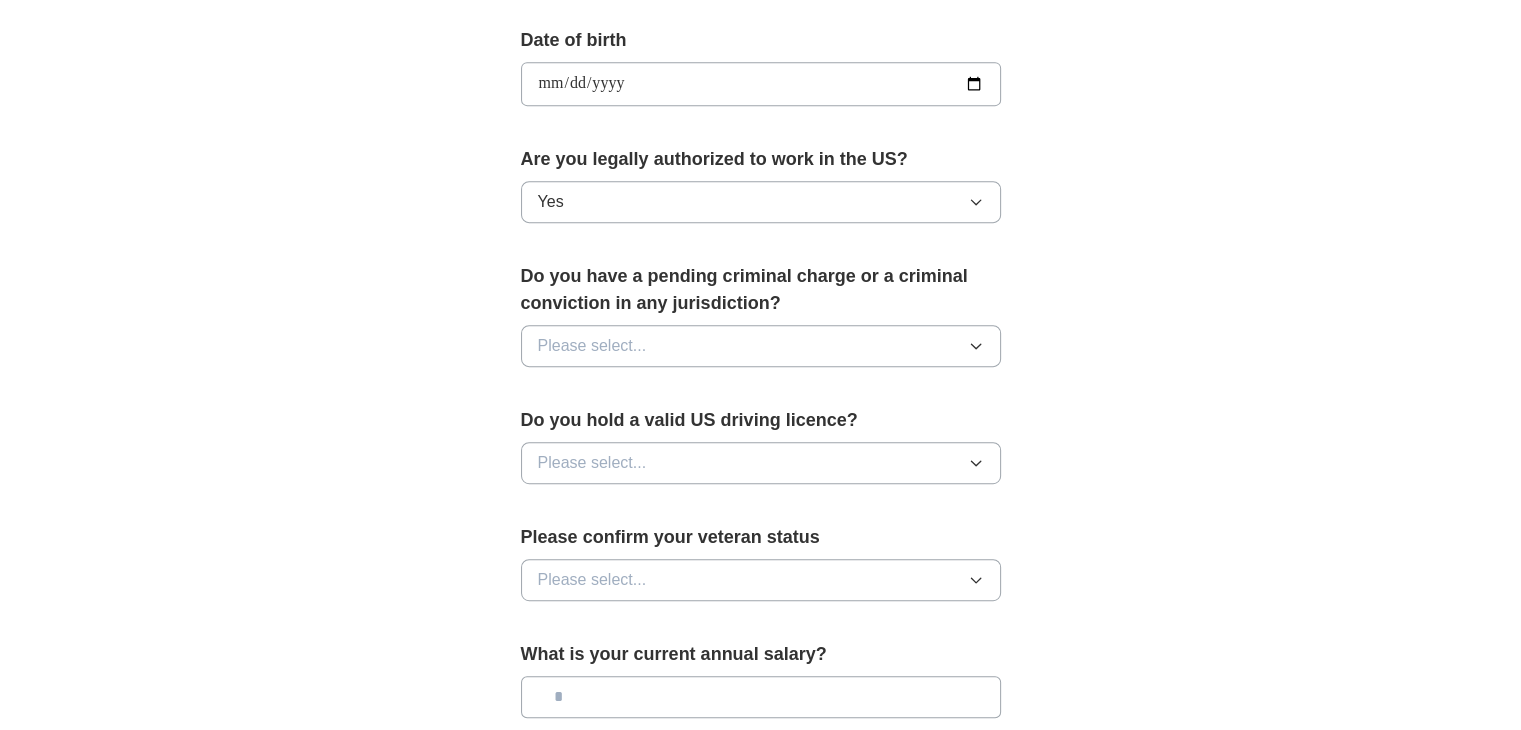 click on "Please select..." at bounding box center (761, 346) 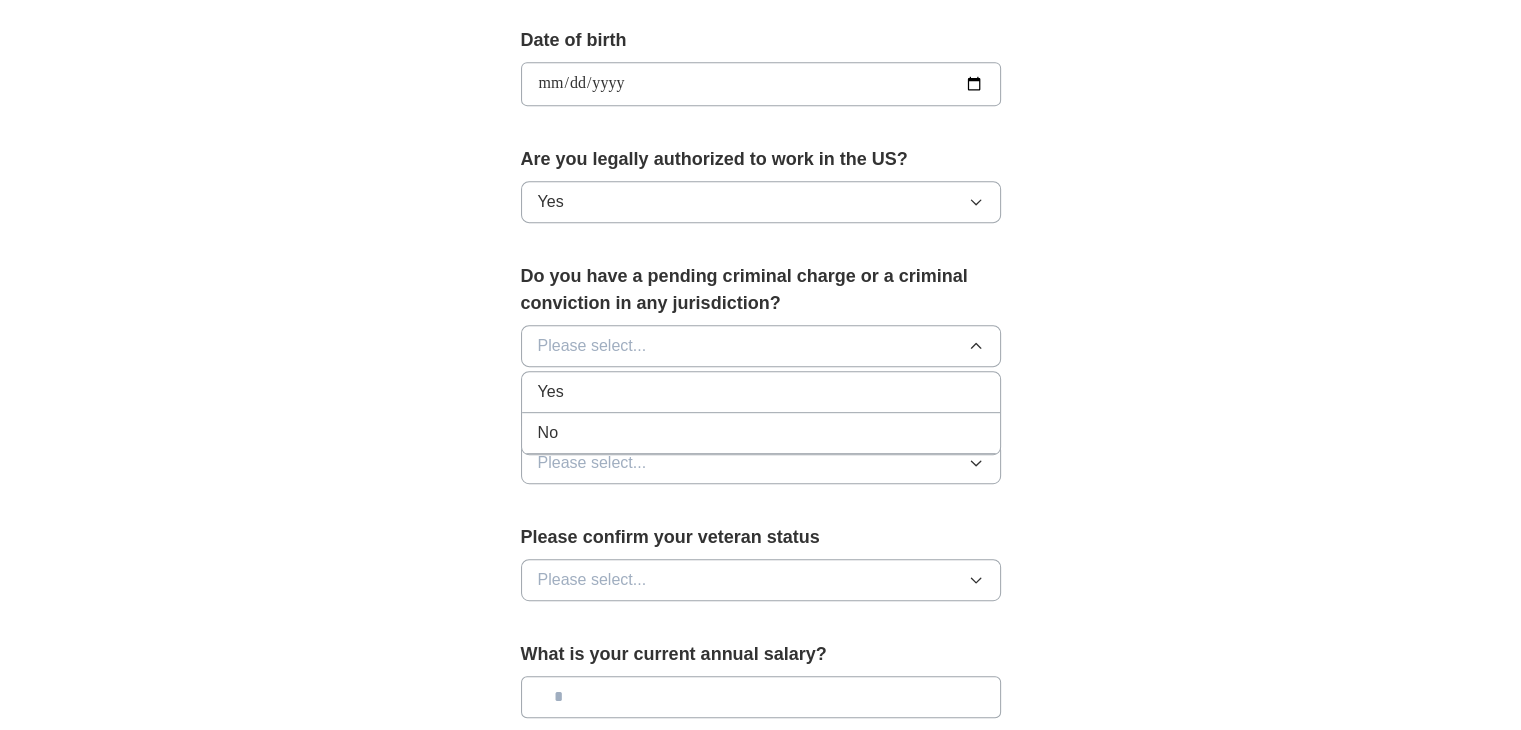 click on "No" at bounding box center (761, 433) 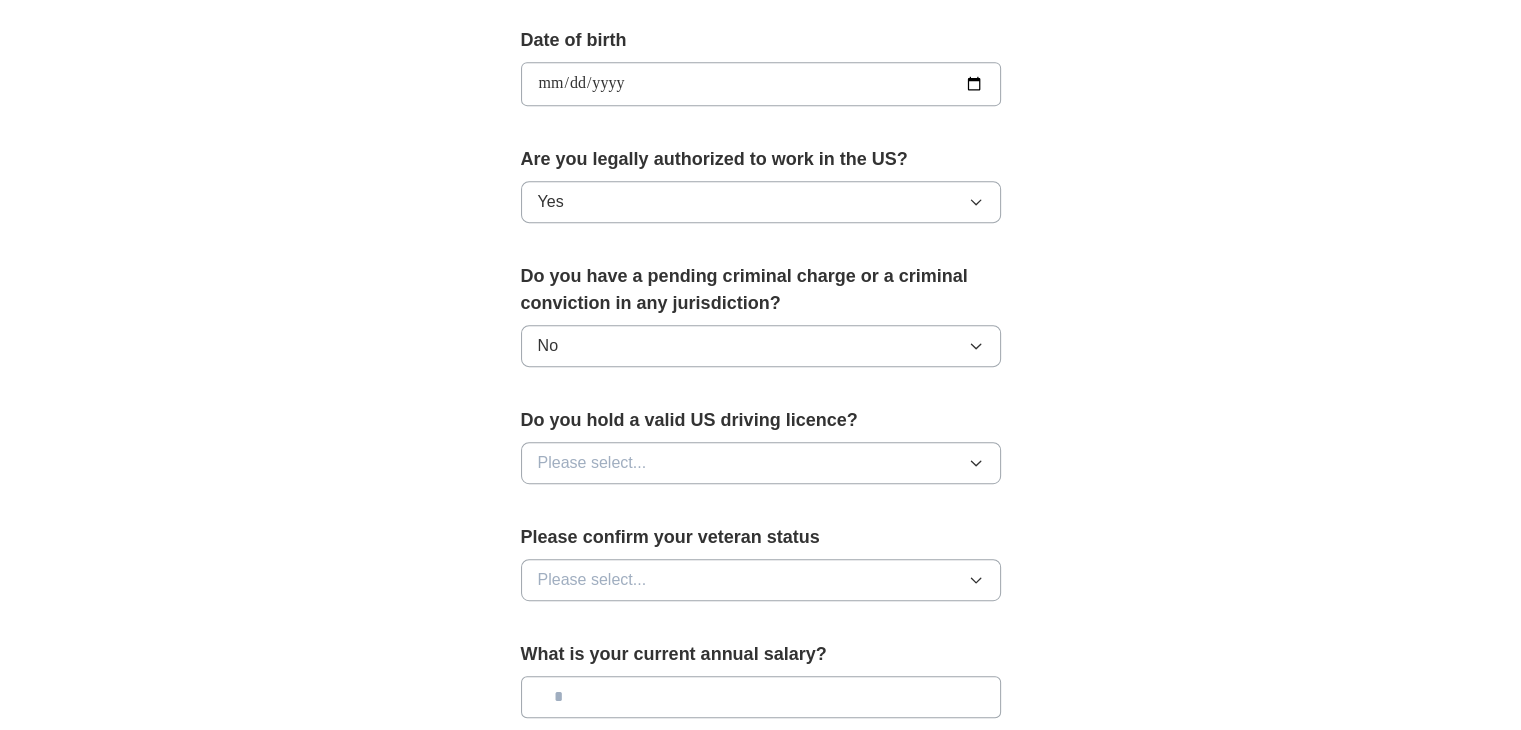 click on "Please select..." at bounding box center (761, 463) 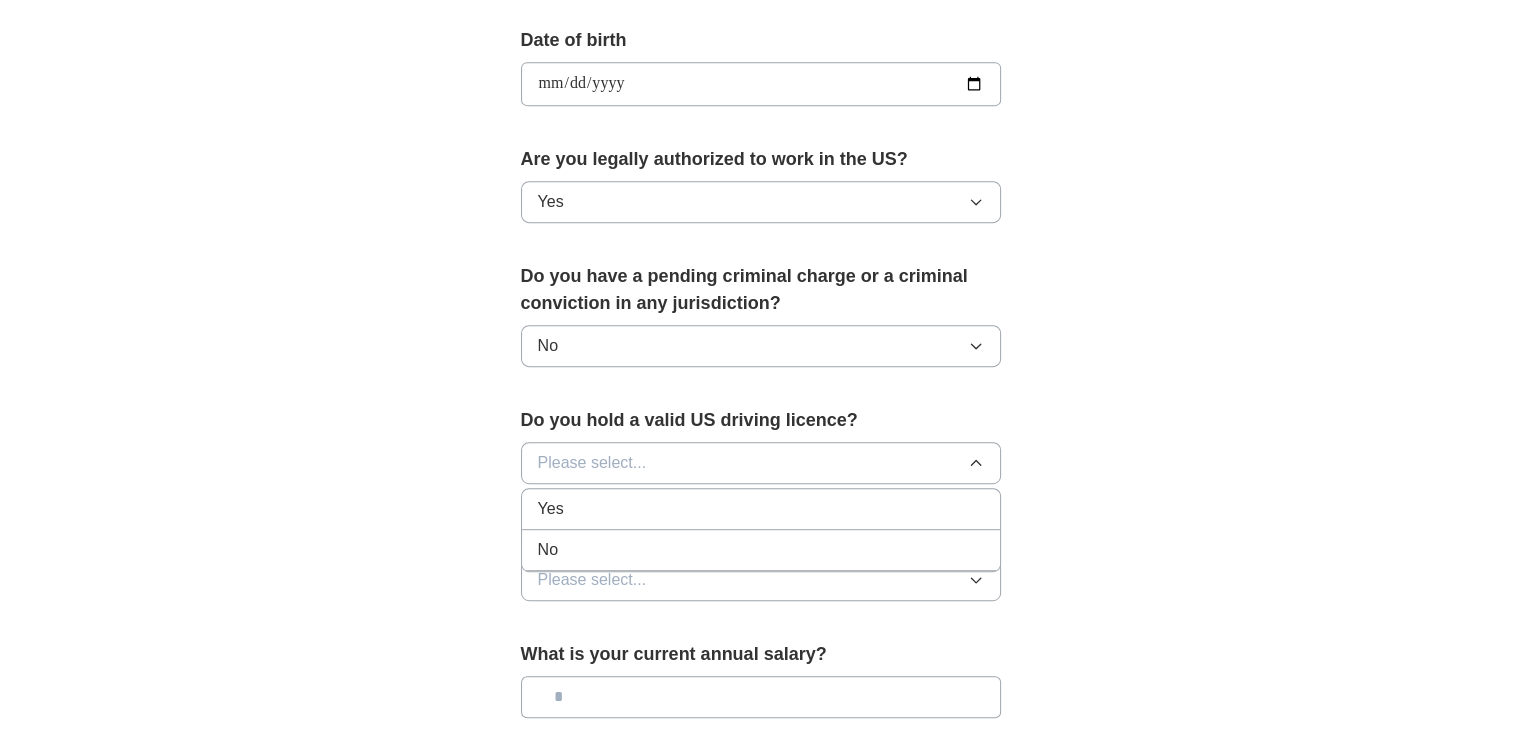 click on "Yes" at bounding box center [761, 509] 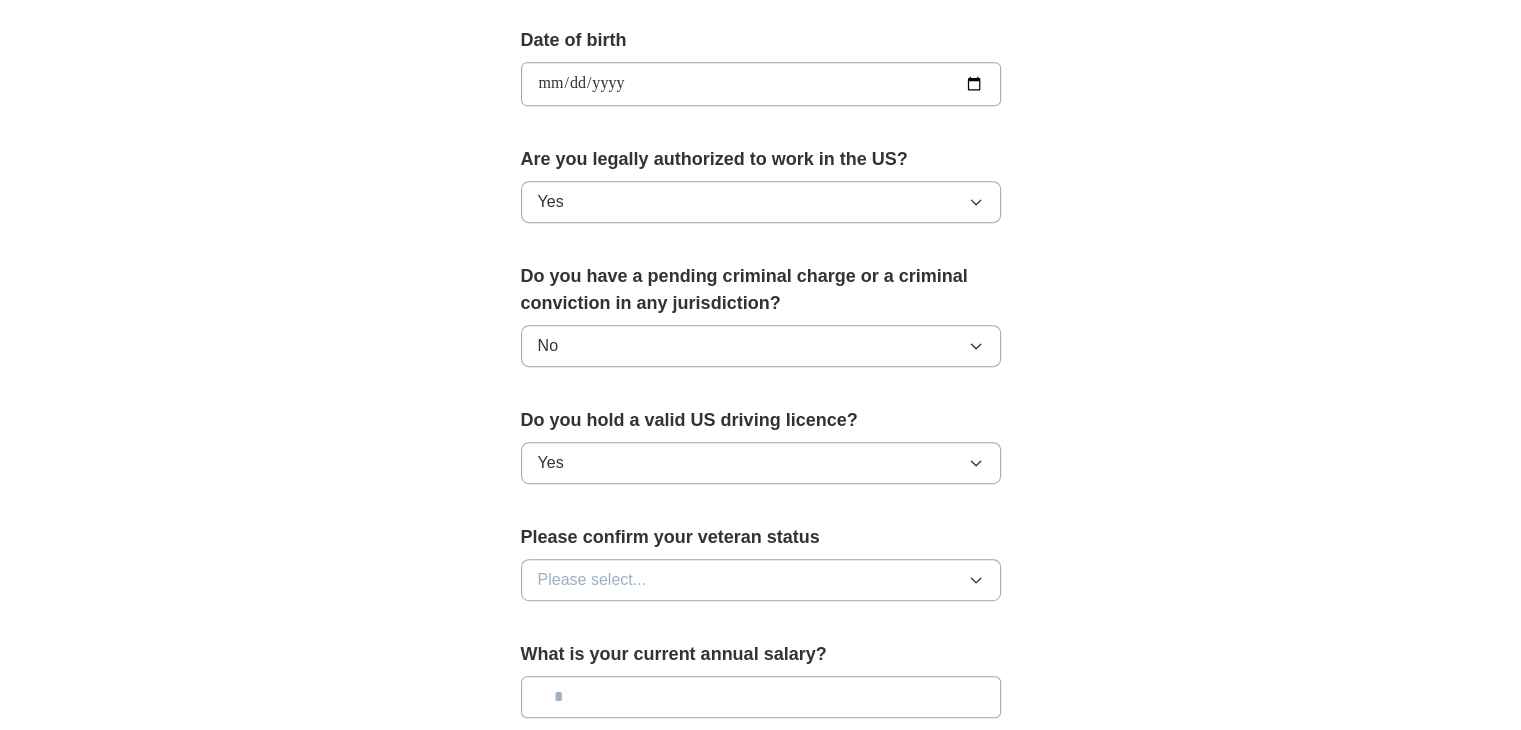 scroll, scrollTop: 1100, scrollLeft: 0, axis: vertical 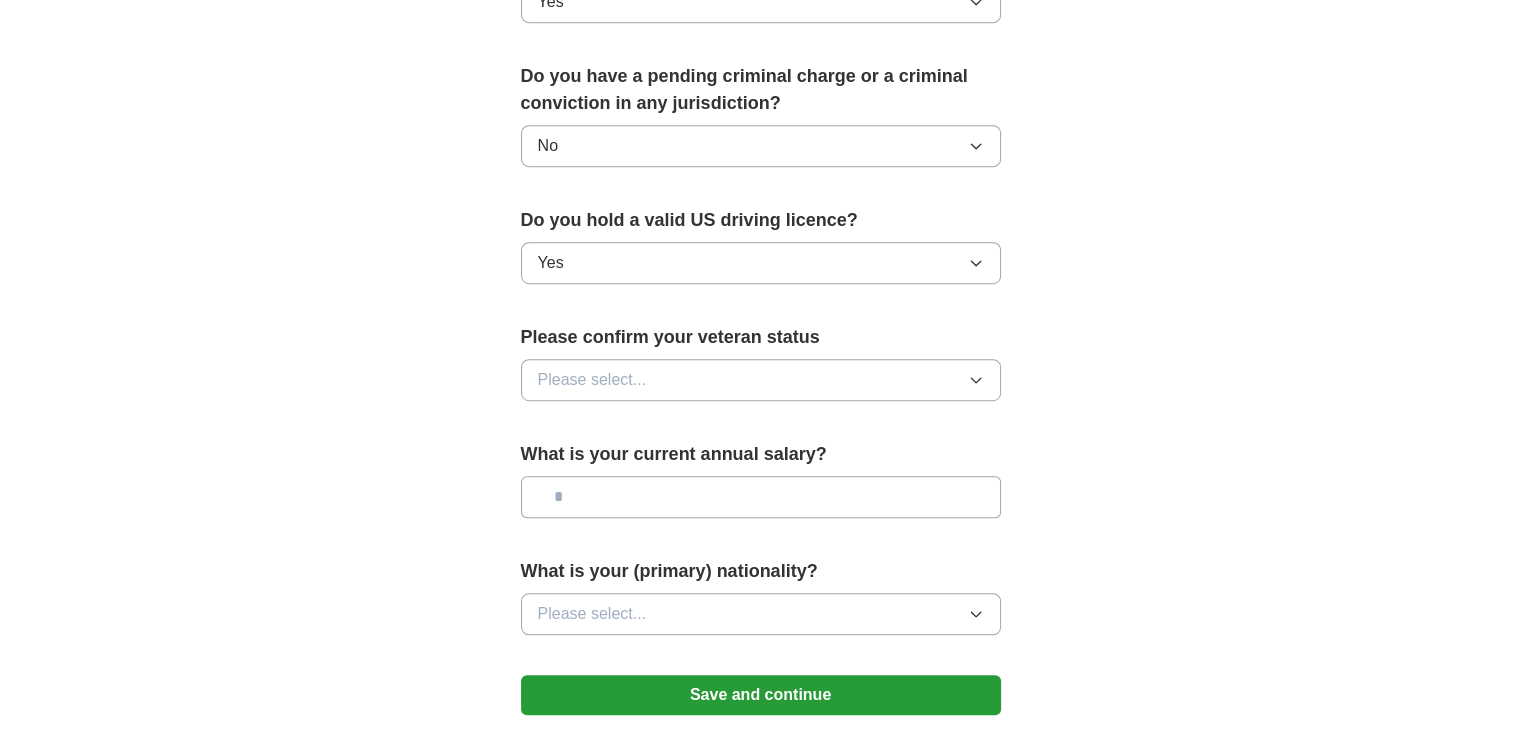 click on "Please select..." at bounding box center [761, 380] 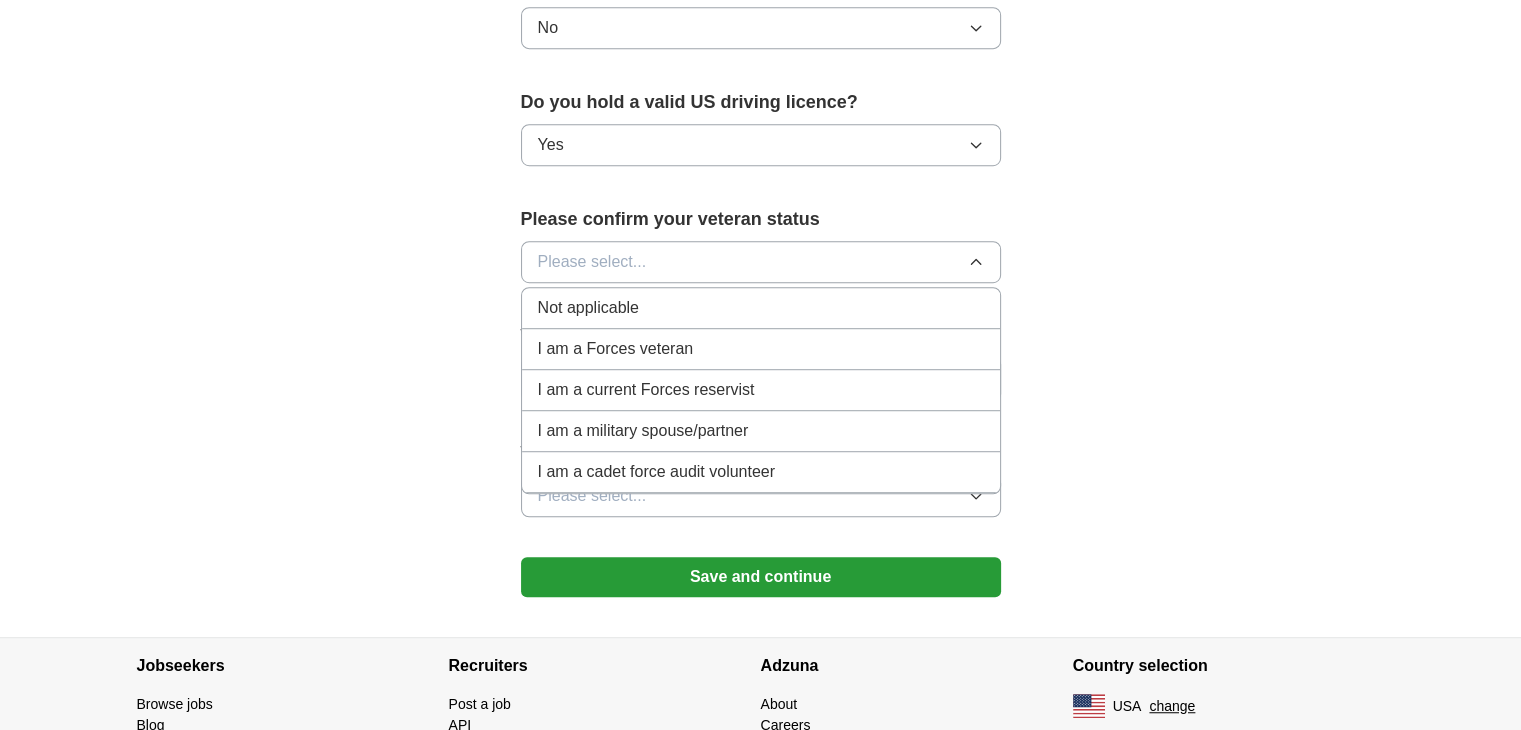 scroll, scrollTop: 1300, scrollLeft: 0, axis: vertical 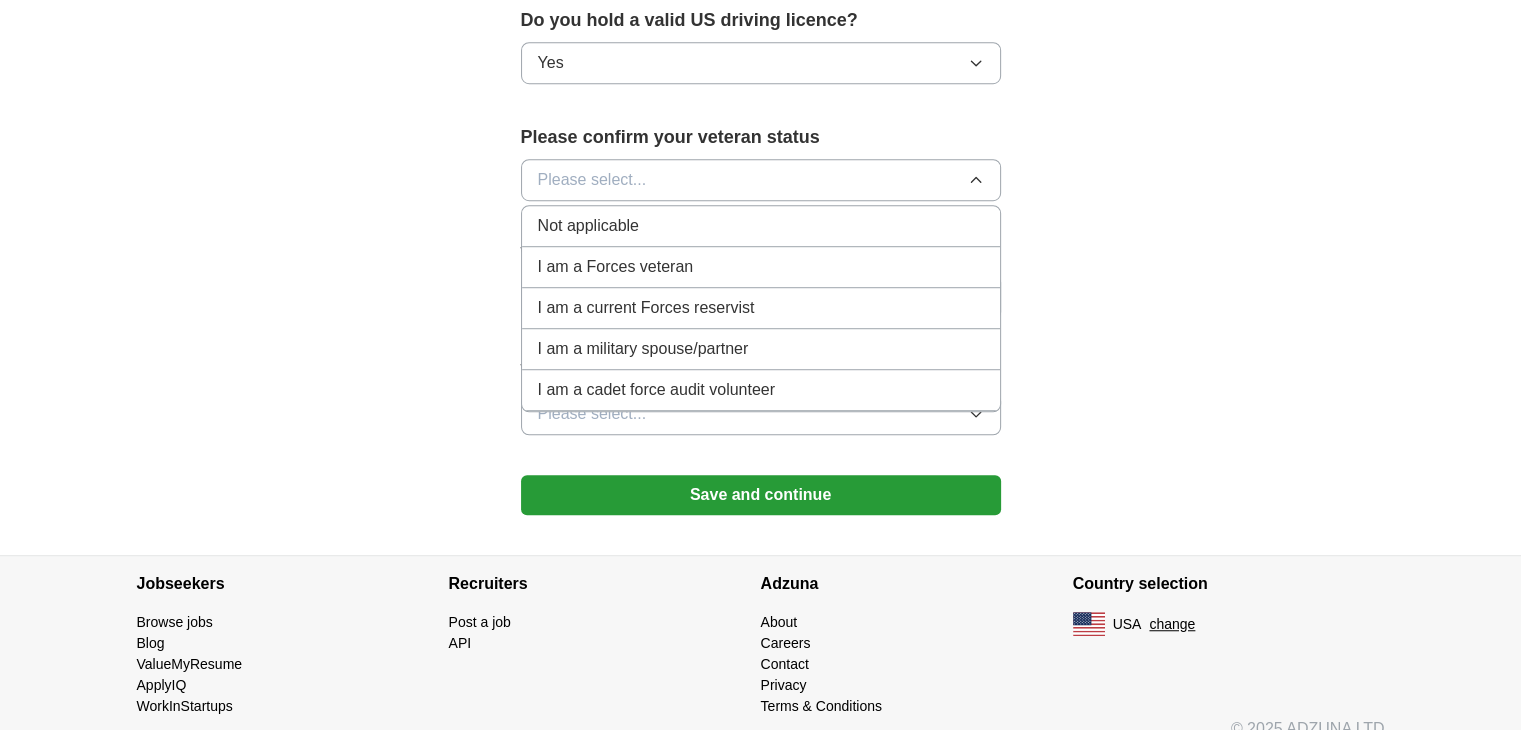 click on "Not applicable" at bounding box center [761, 226] 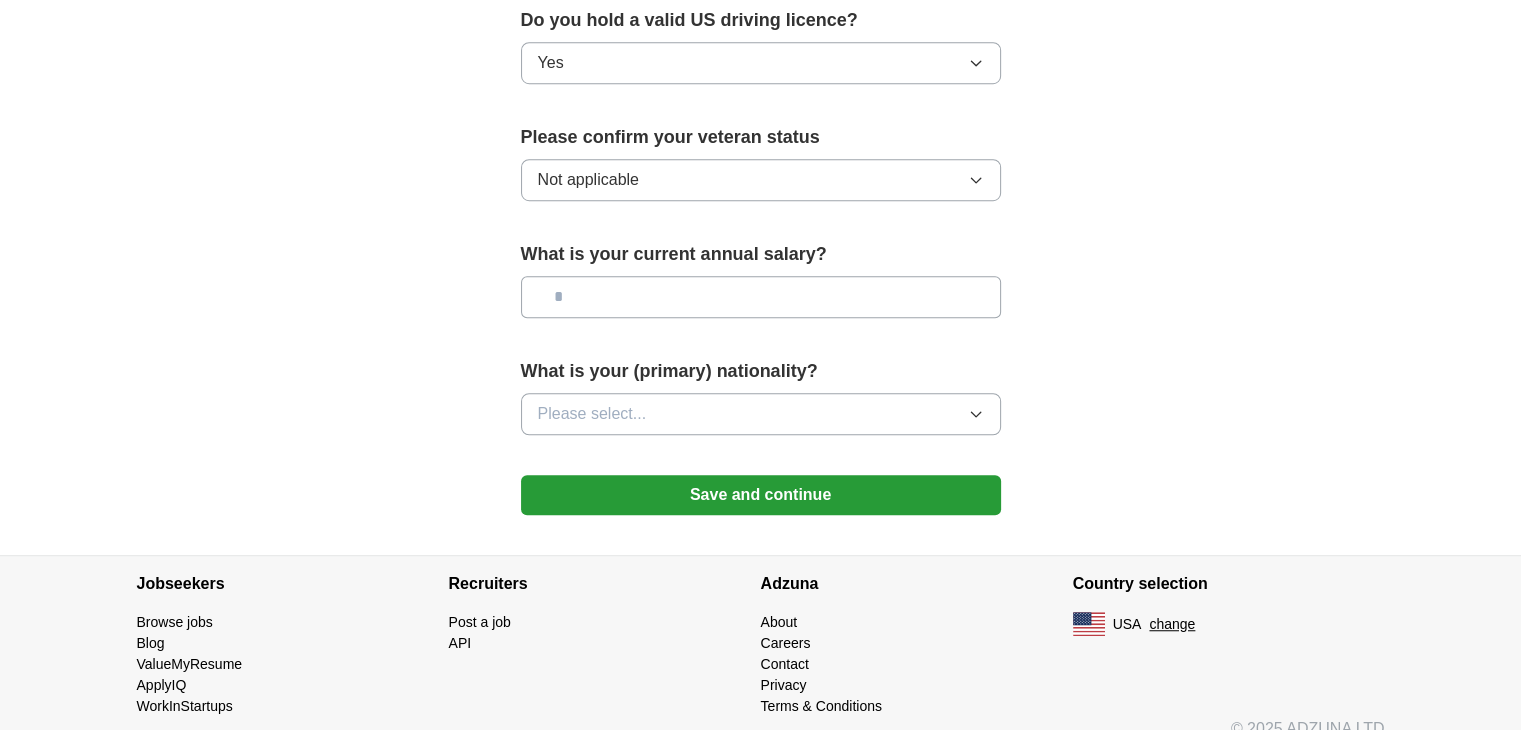 click at bounding box center [761, 297] 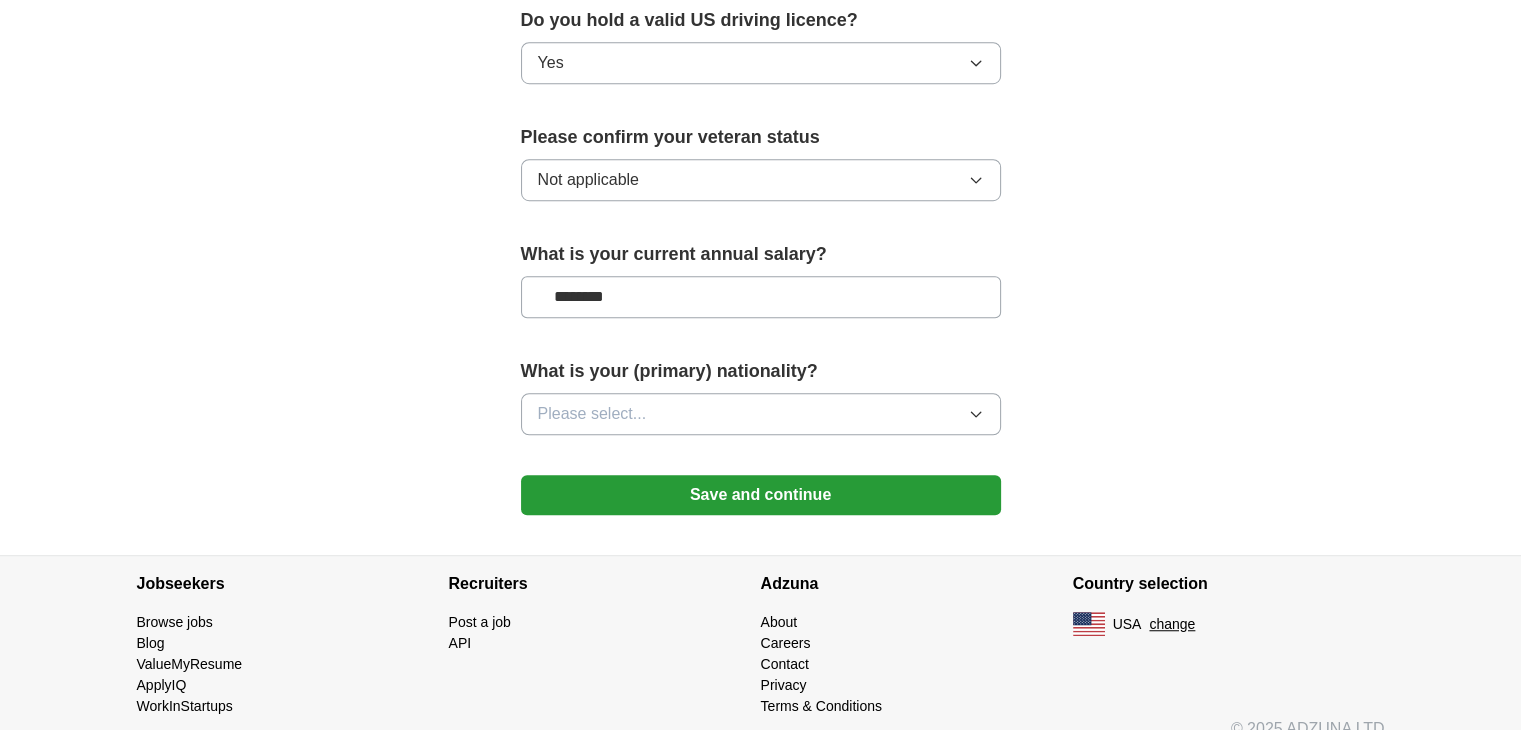 type on "********" 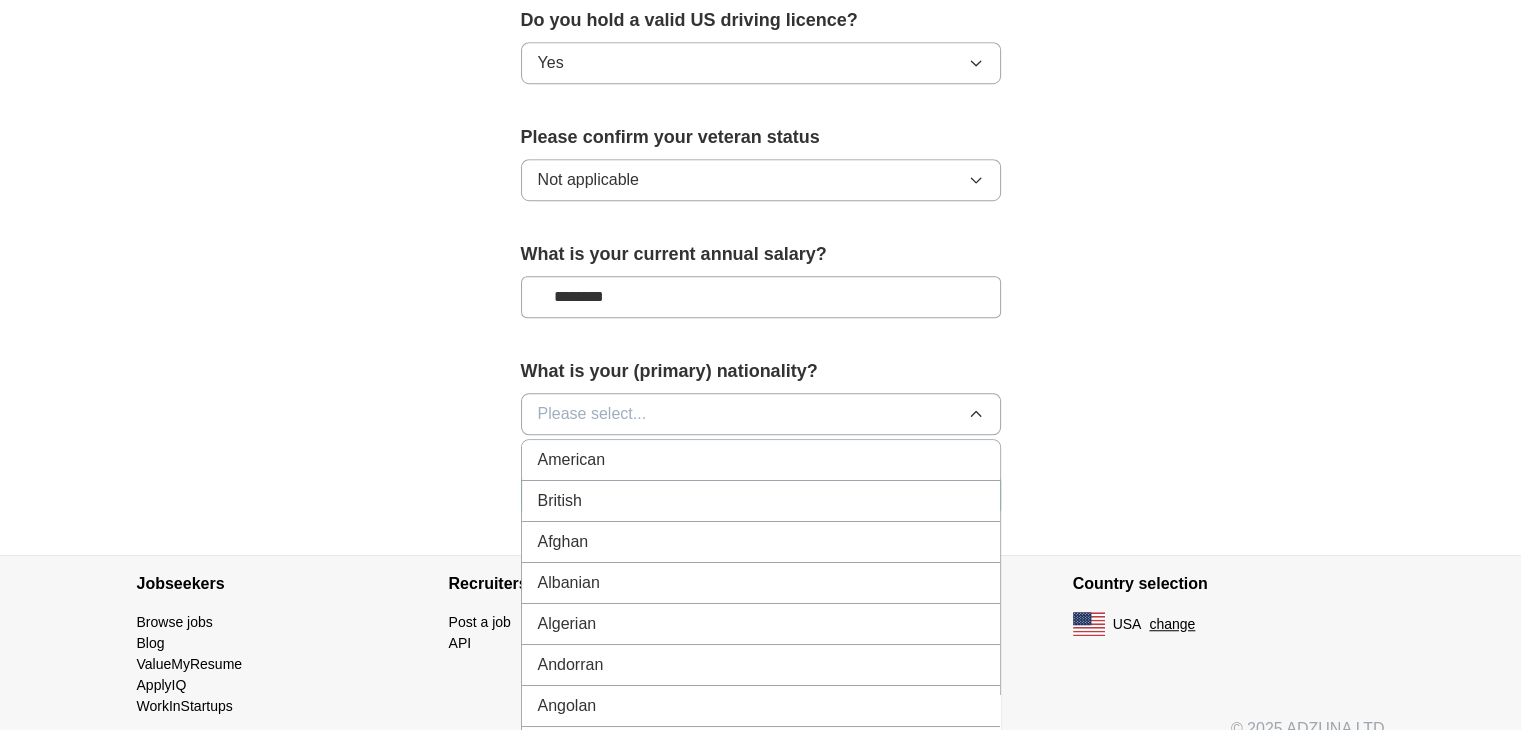 click on "American" at bounding box center [761, 460] 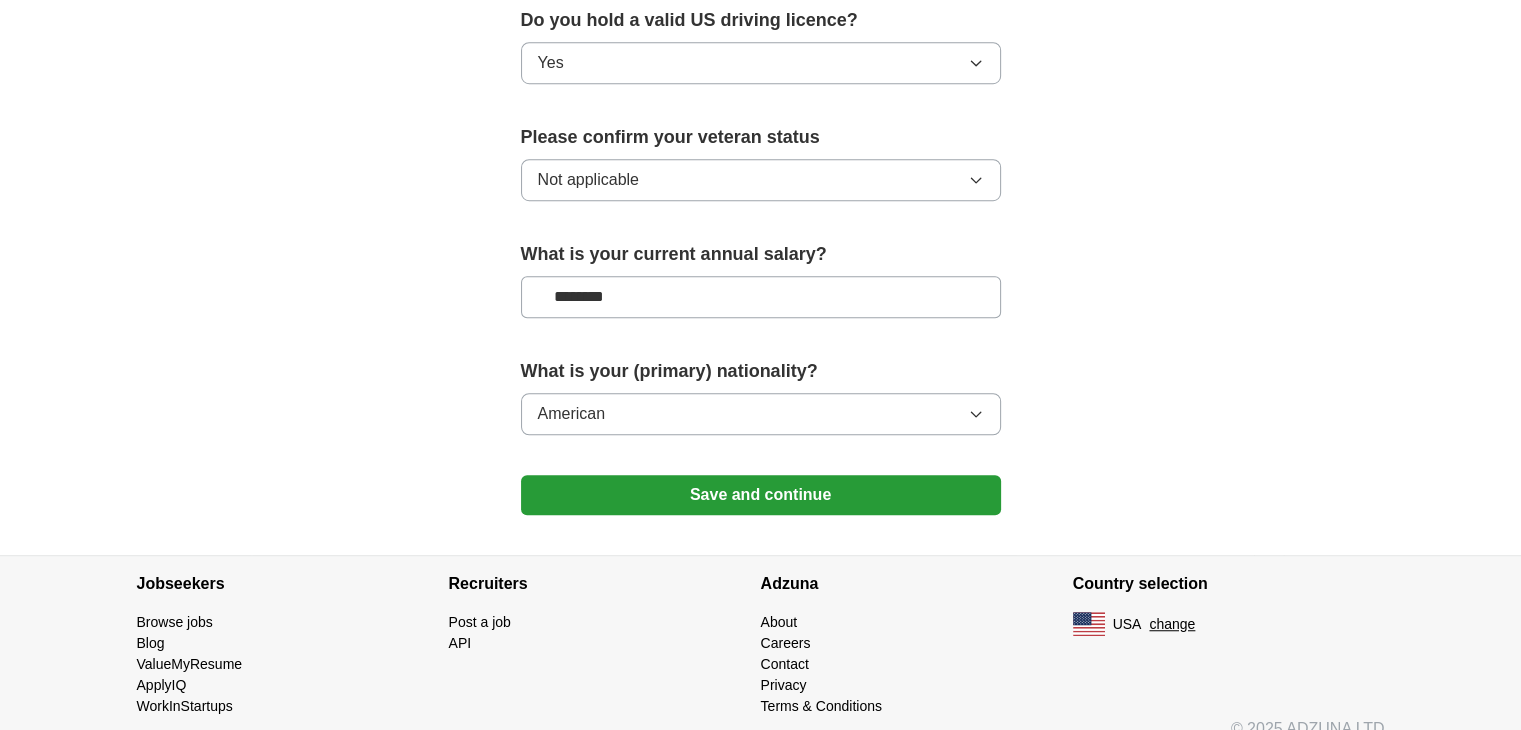 click on "Save and continue" at bounding box center [761, 495] 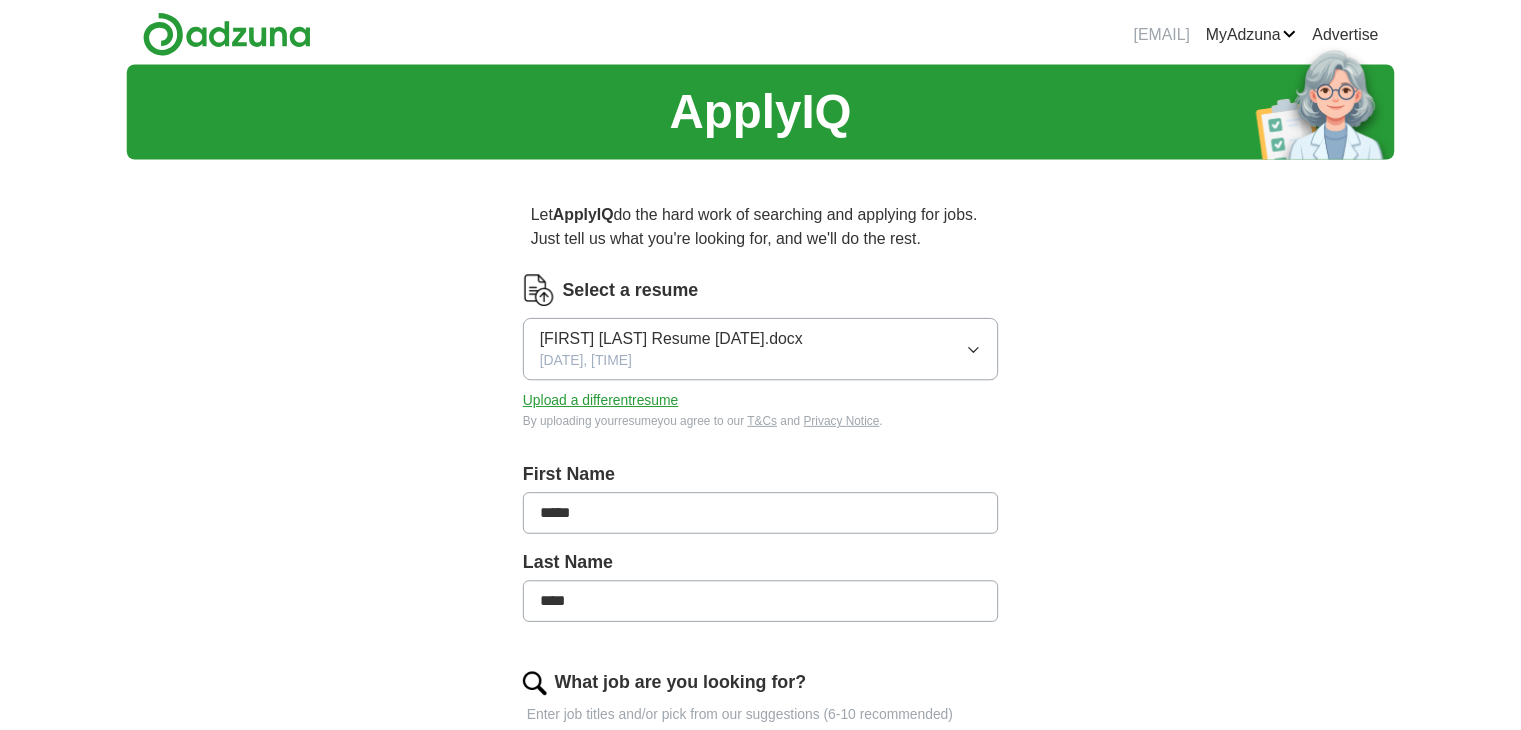scroll, scrollTop: 0, scrollLeft: 0, axis: both 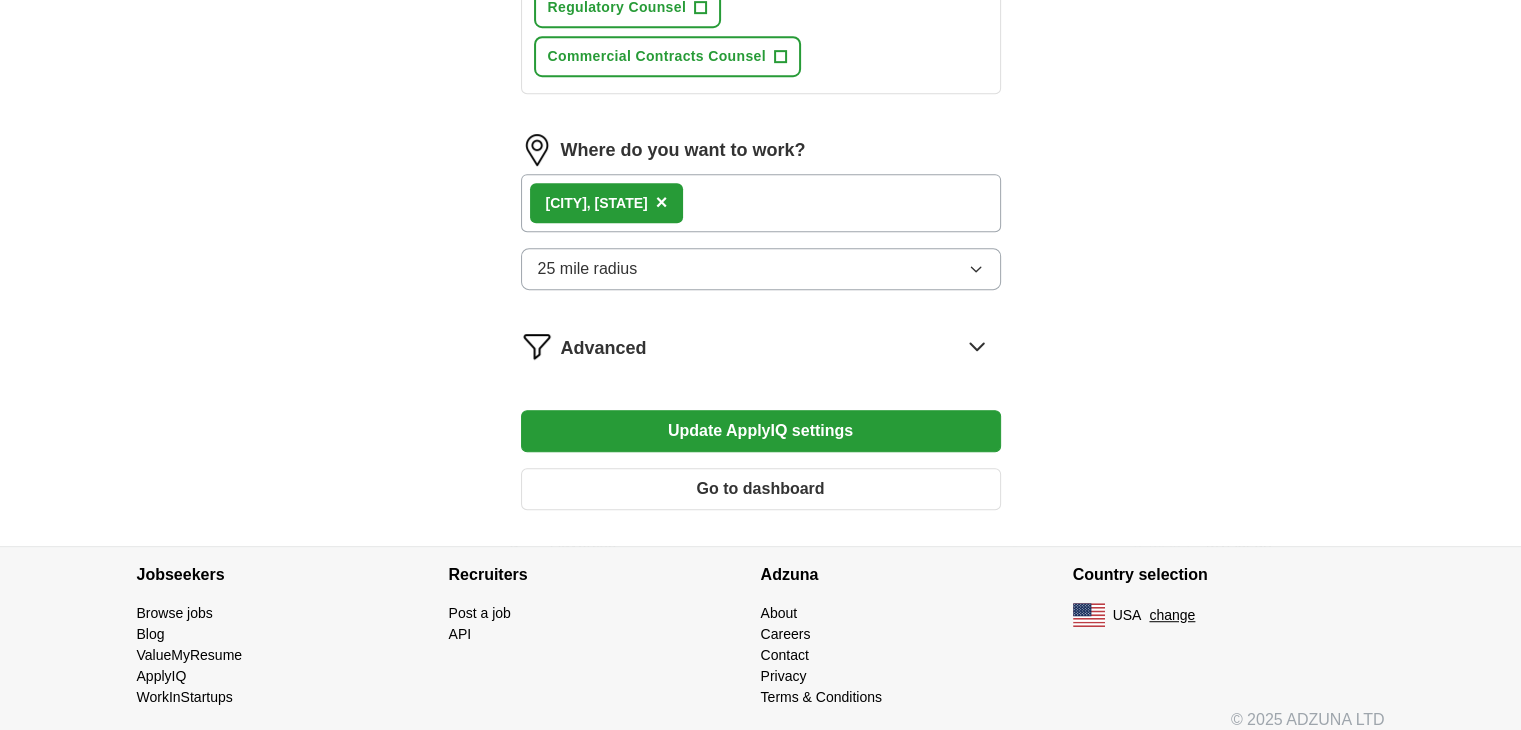 click on "Update ApplyIQ settings" at bounding box center (761, 431) 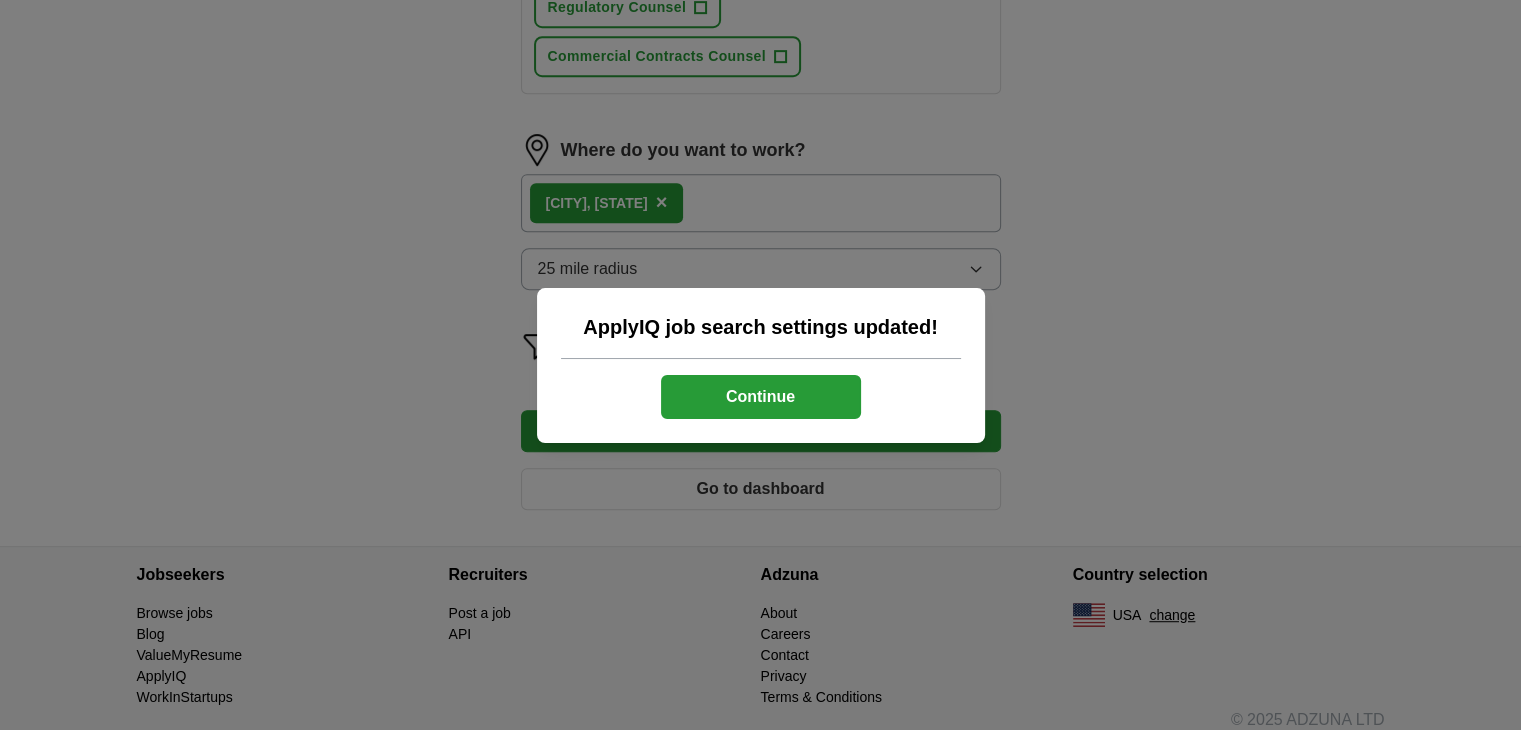 click on "Continue" at bounding box center [761, 397] 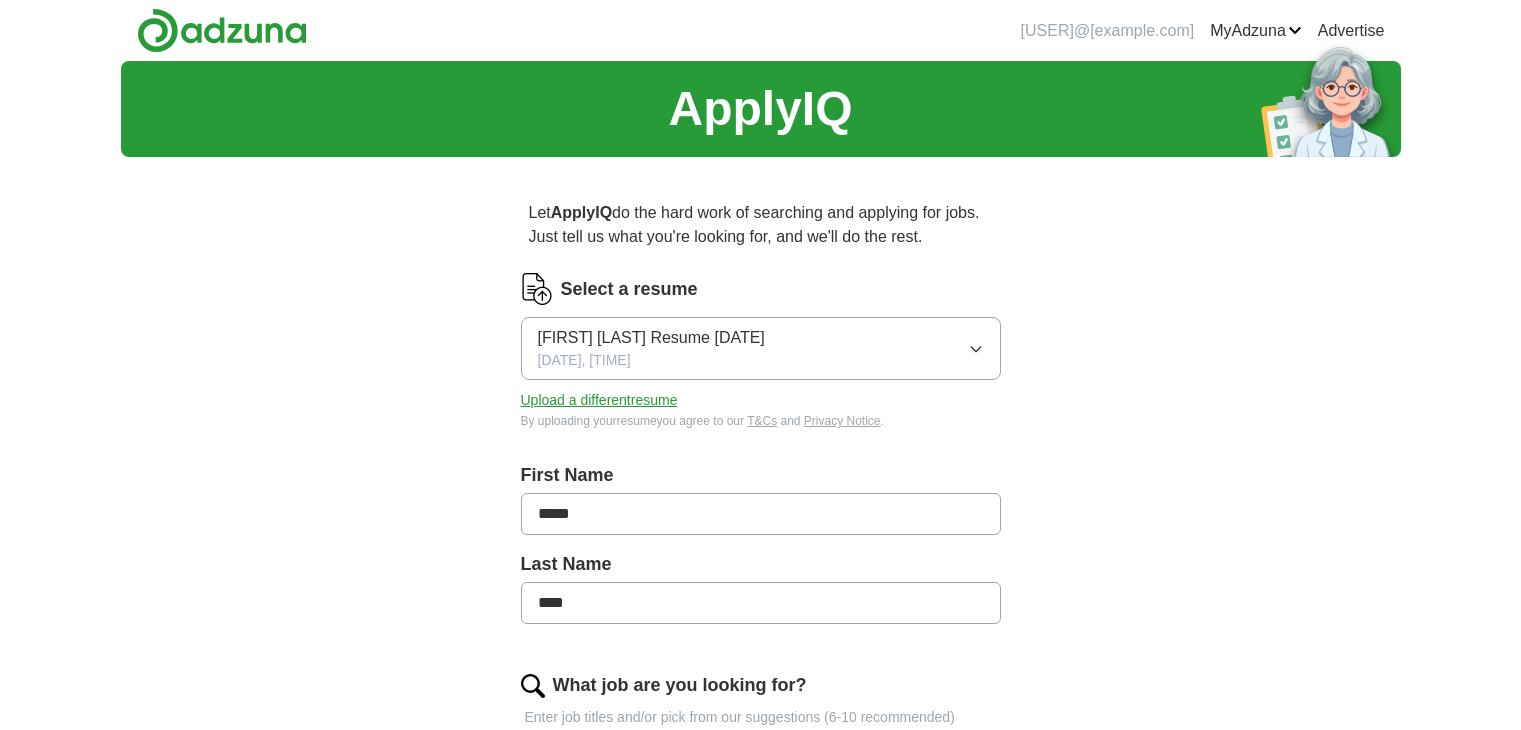 scroll, scrollTop: 0, scrollLeft: 0, axis: both 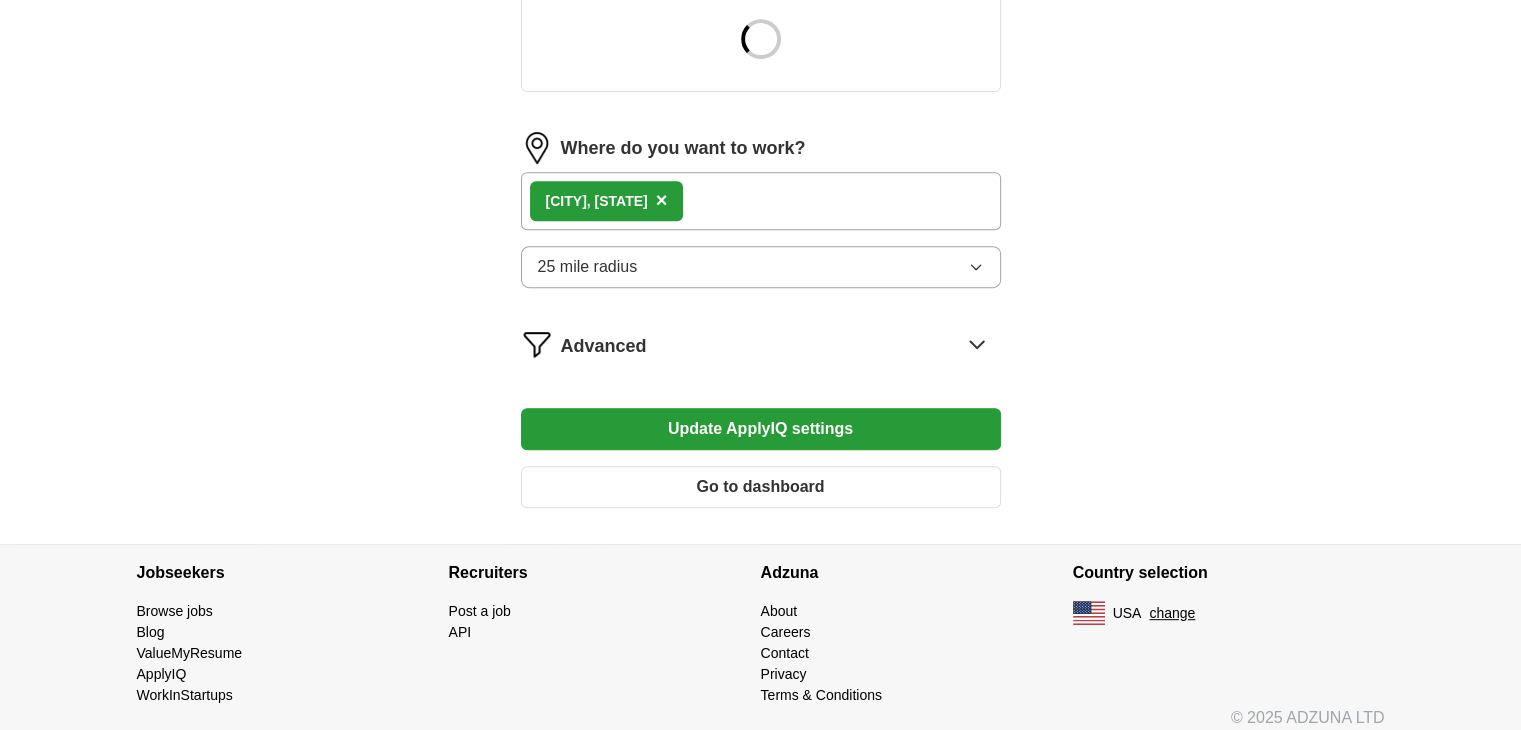 click 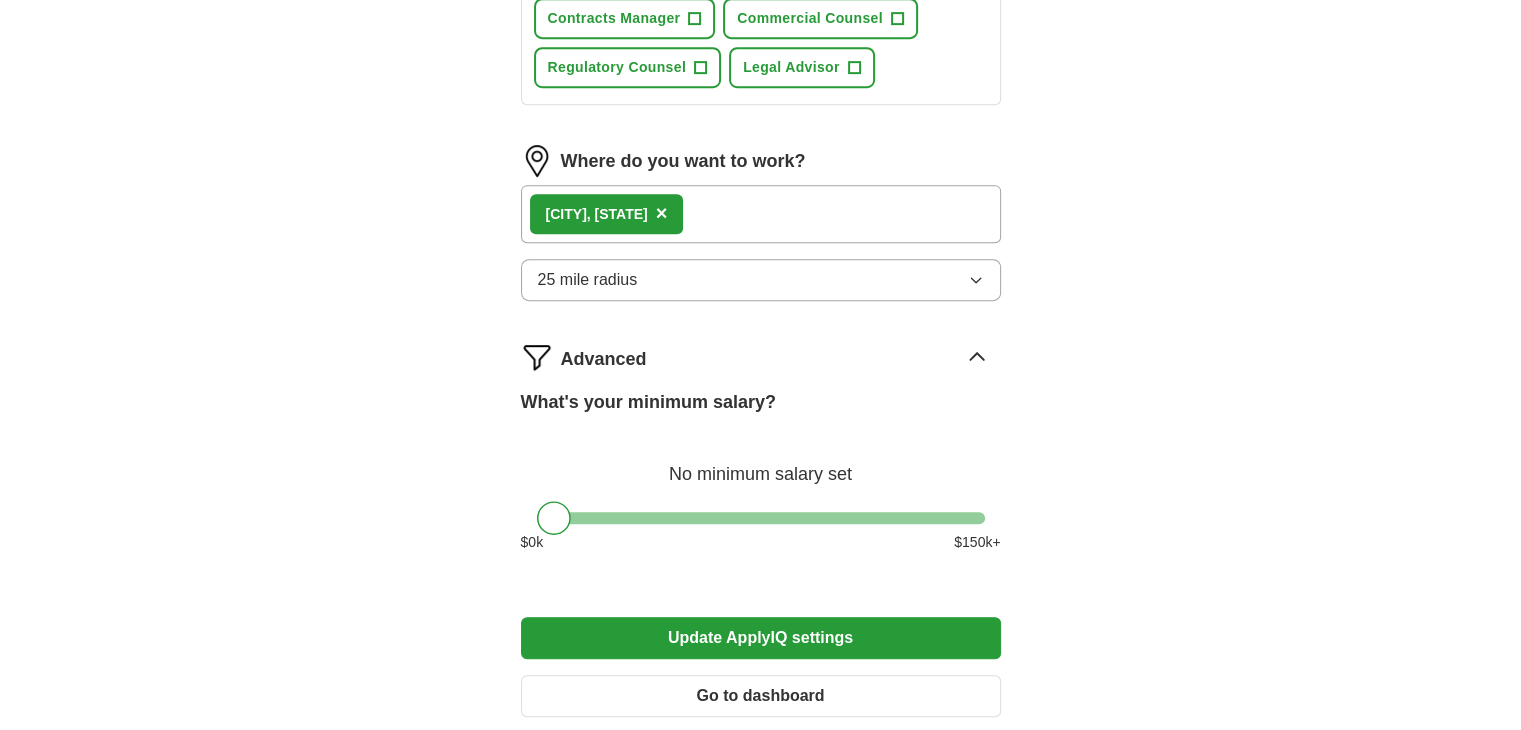 scroll, scrollTop: 1100, scrollLeft: 0, axis: vertical 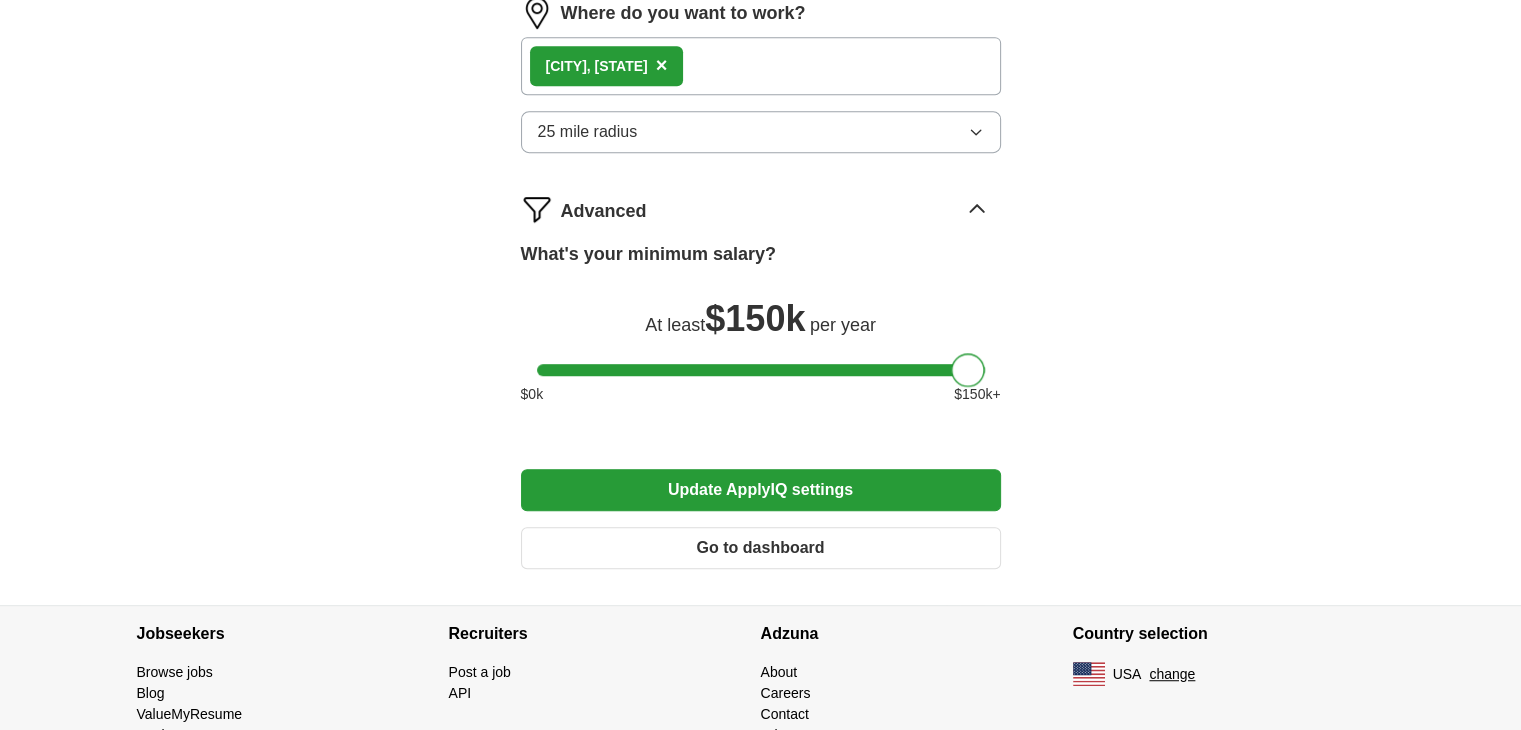 drag, startPoint x: 552, startPoint y: 357, endPoint x: 988, endPoint y: 365, distance: 436.0734 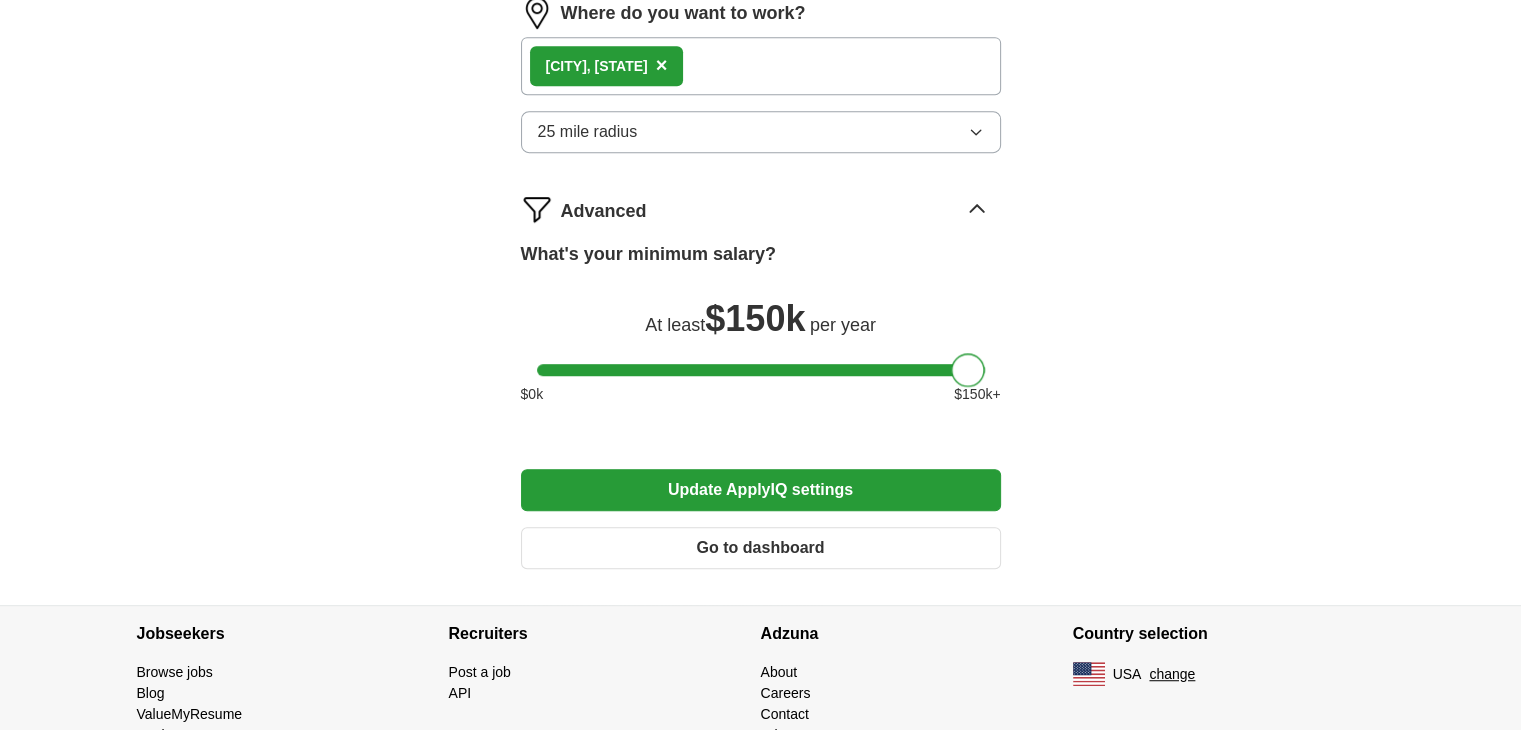 click on "Update ApplyIQ settings" at bounding box center (761, 490) 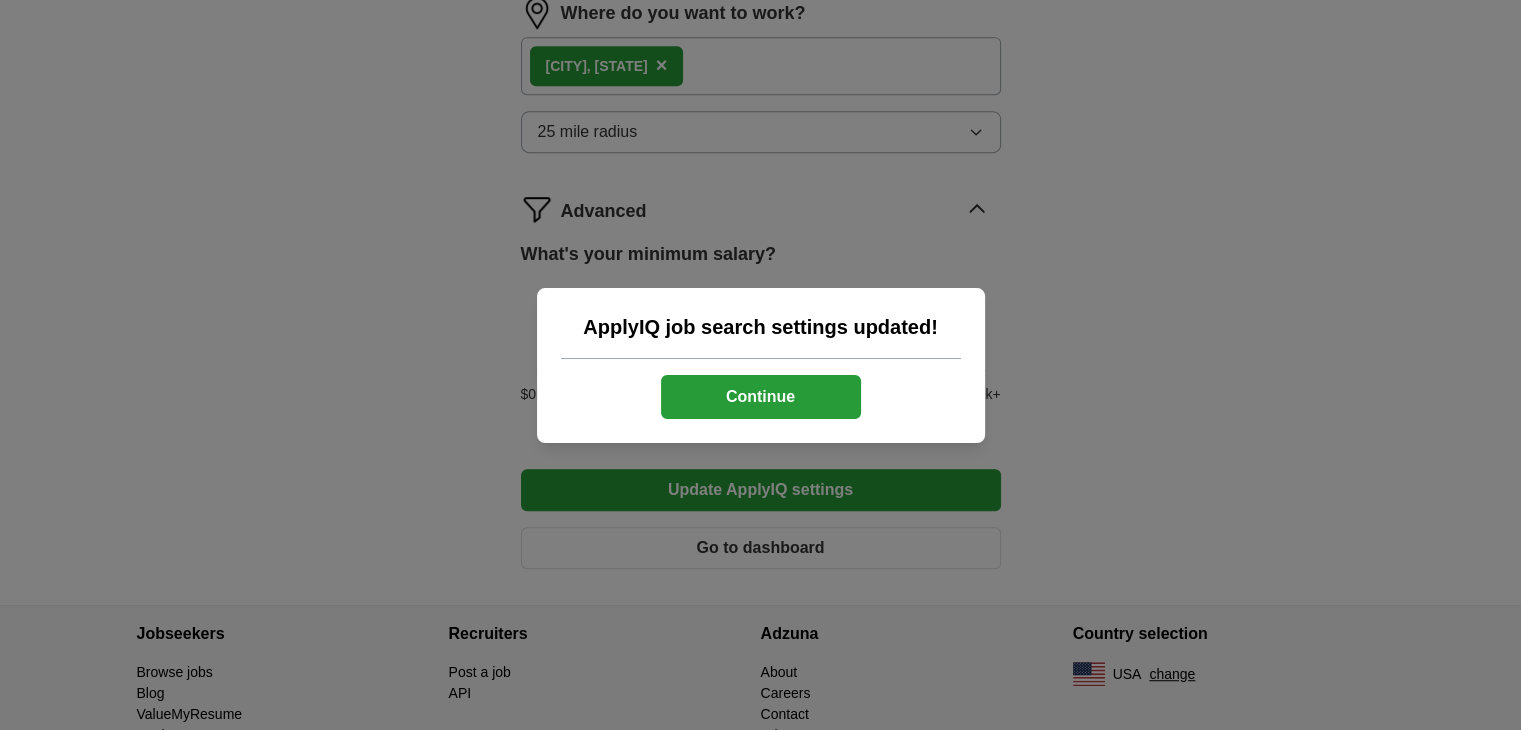 click on "Continue" at bounding box center (761, 397) 